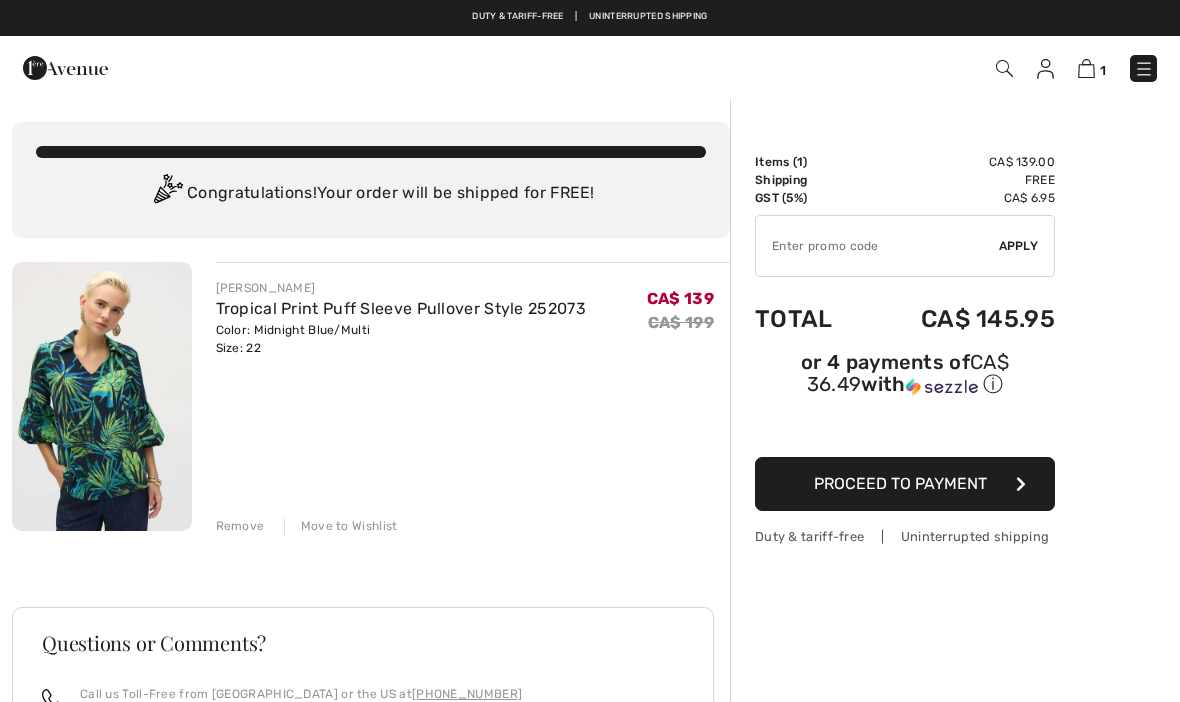 scroll, scrollTop: 0, scrollLeft: 0, axis: both 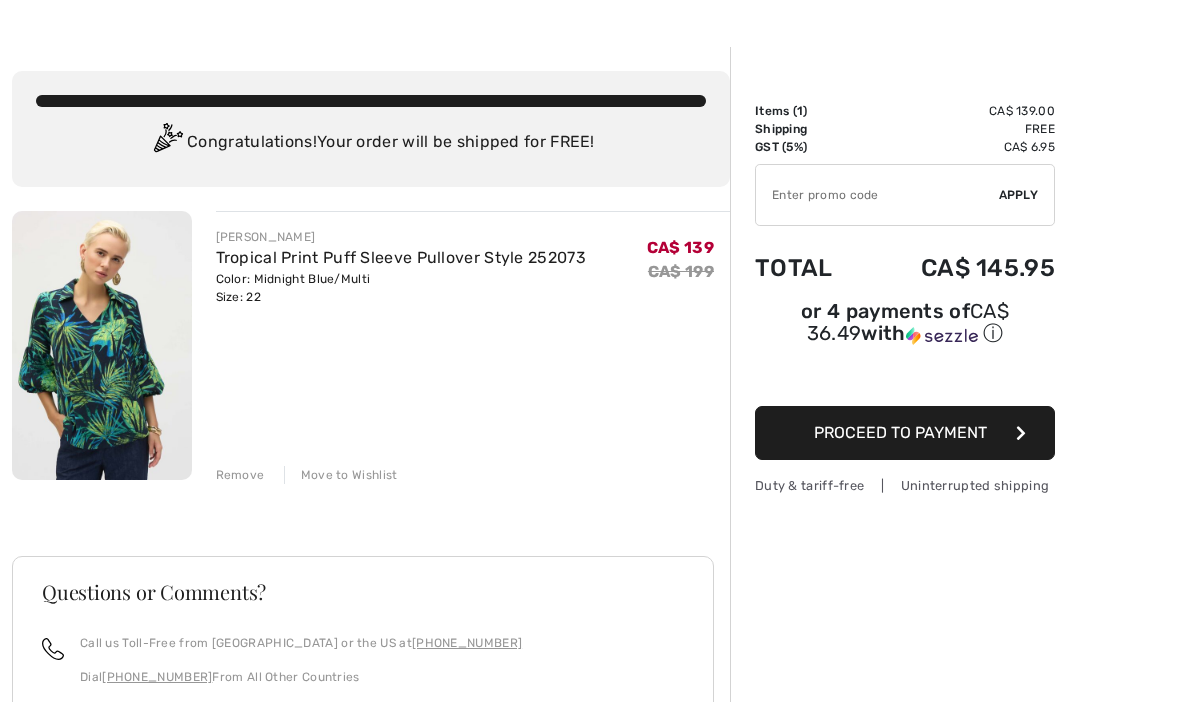 click on "Proceed to Payment" at bounding box center (900, 432) 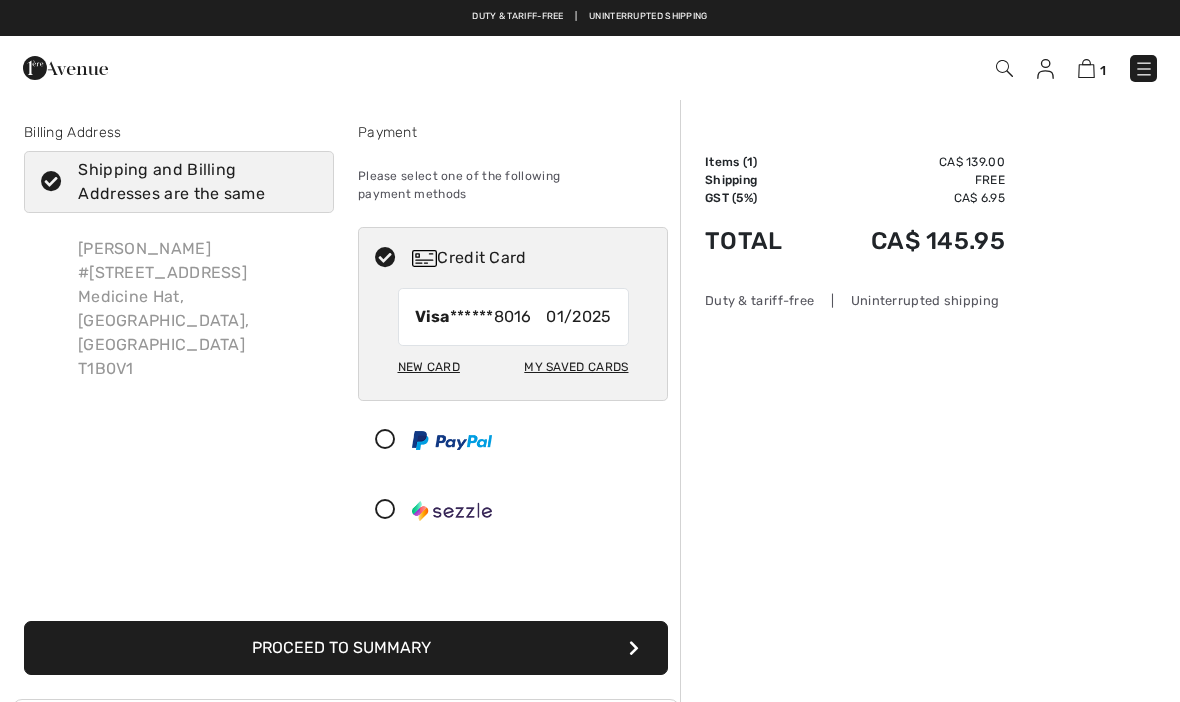 scroll, scrollTop: 0, scrollLeft: 0, axis: both 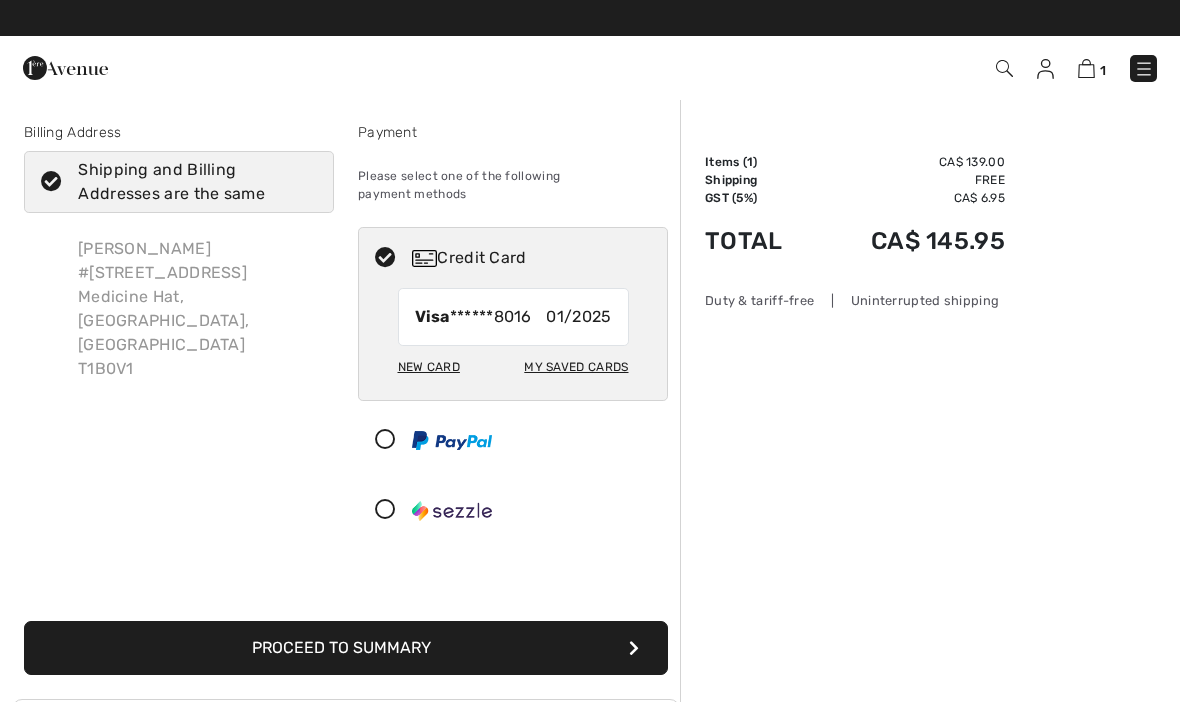 click on "My Saved Cards" at bounding box center (576, 367) 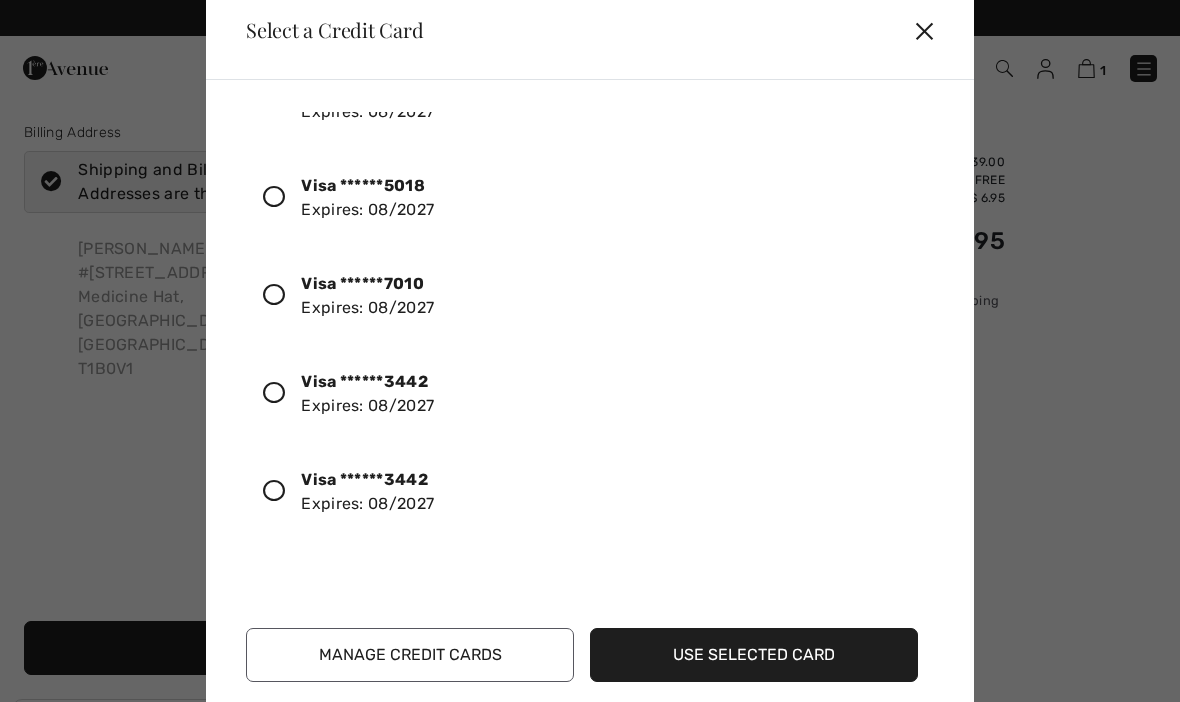 scroll, scrollTop: 365, scrollLeft: 0, axis: vertical 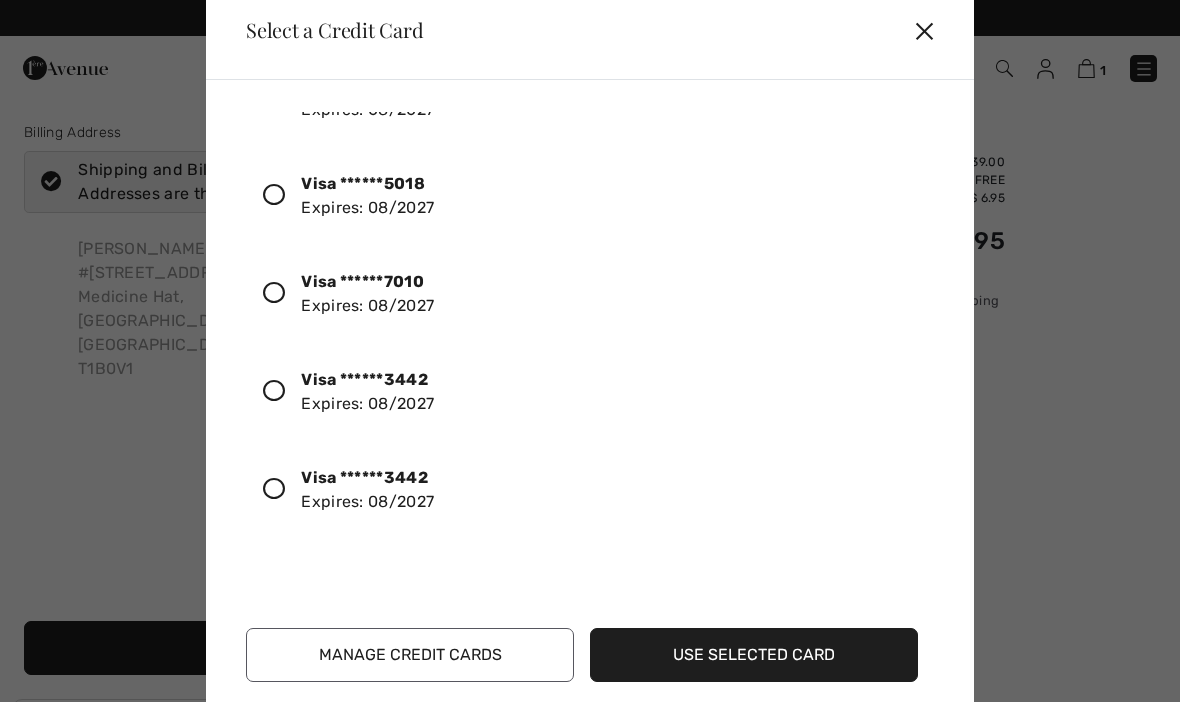 click on "Visa ******3442
Expires: 08/2027" at bounding box center [367, 392] 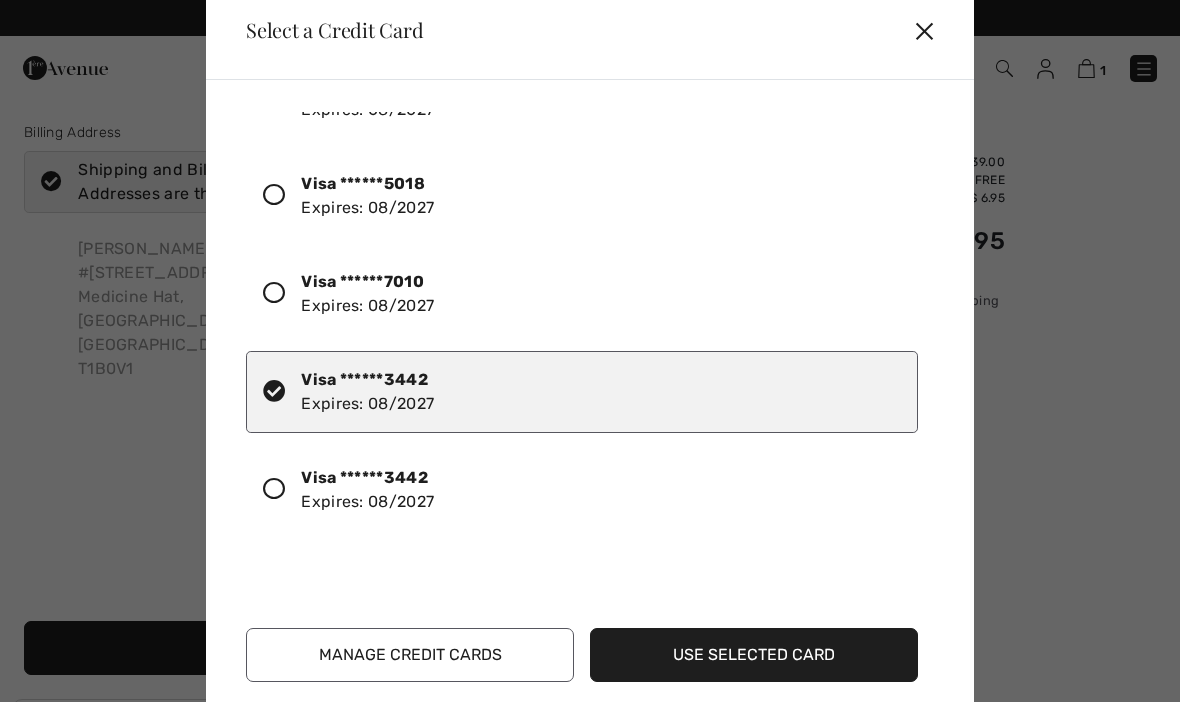 click on "Use Selected Card" at bounding box center [754, 655] 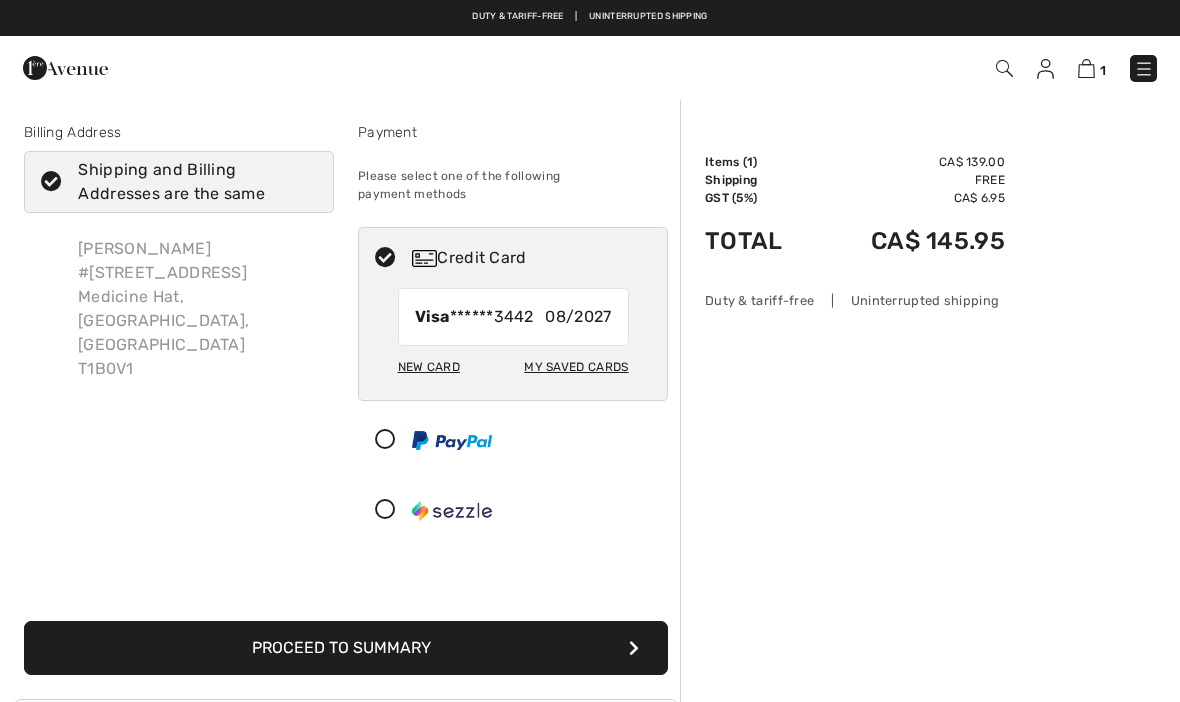 scroll, scrollTop: 0, scrollLeft: 0, axis: both 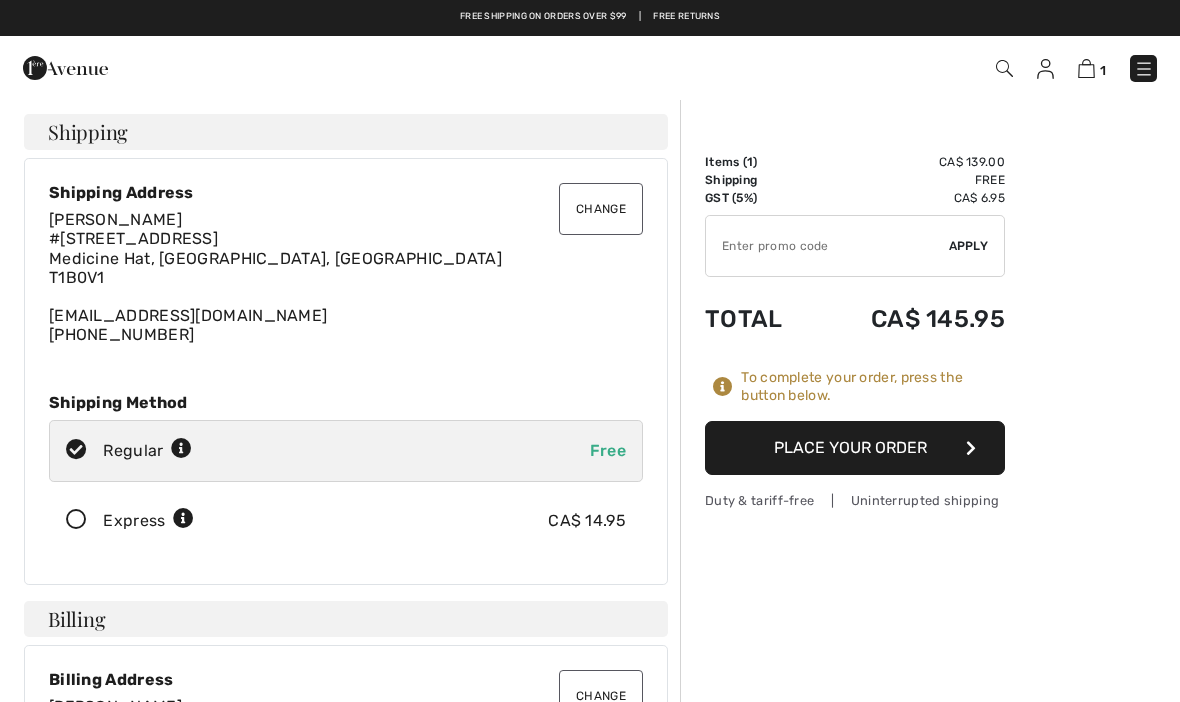 click on "Place Your Order" at bounding box center (855, 448) 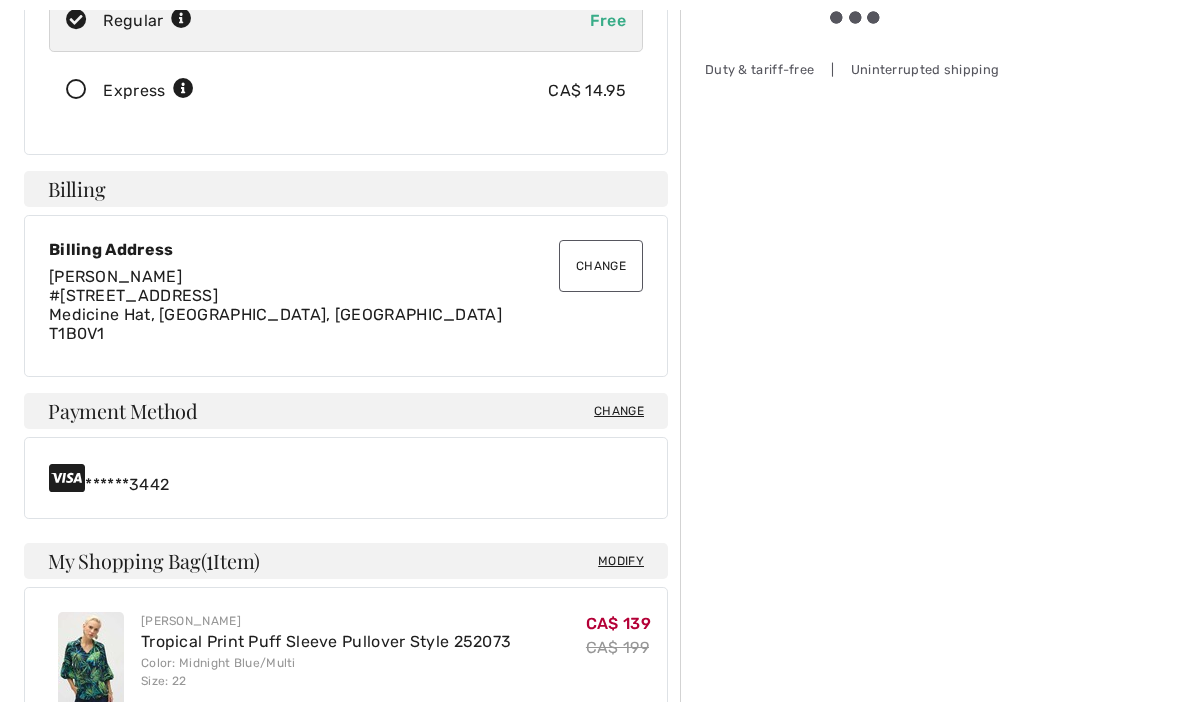 scroll, scrollTop: 445, scrollLeft: 0, axis: vertical 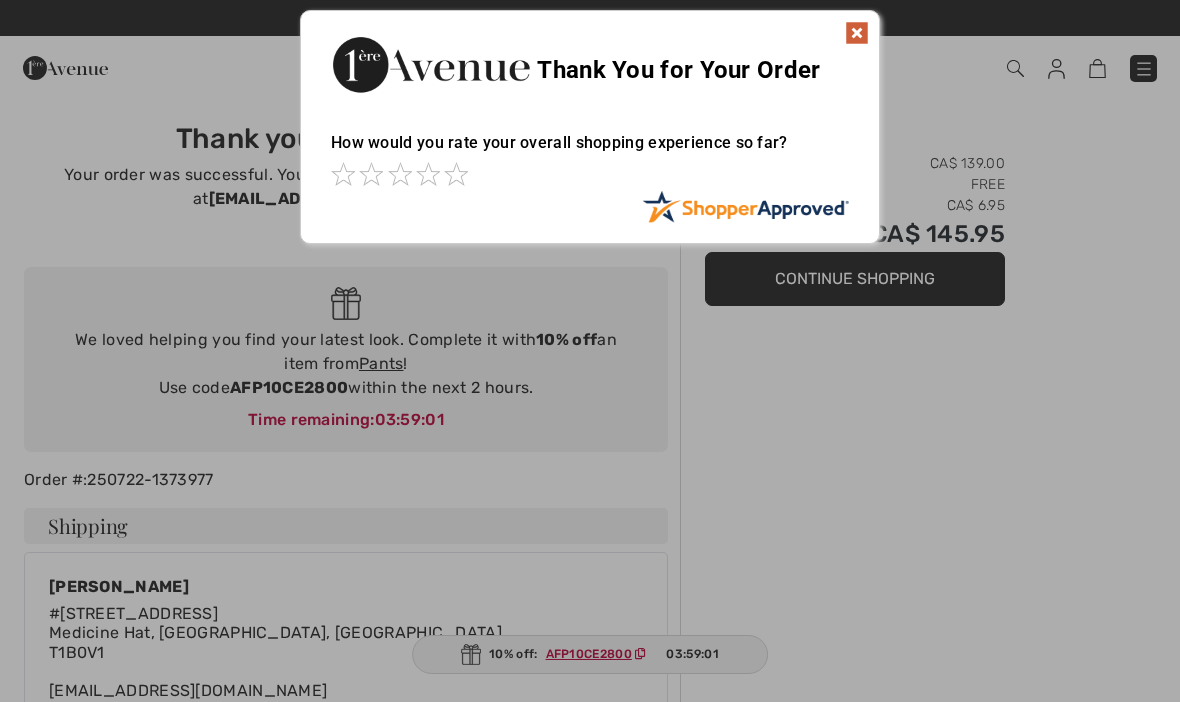 click at bounding box center [857, 33] 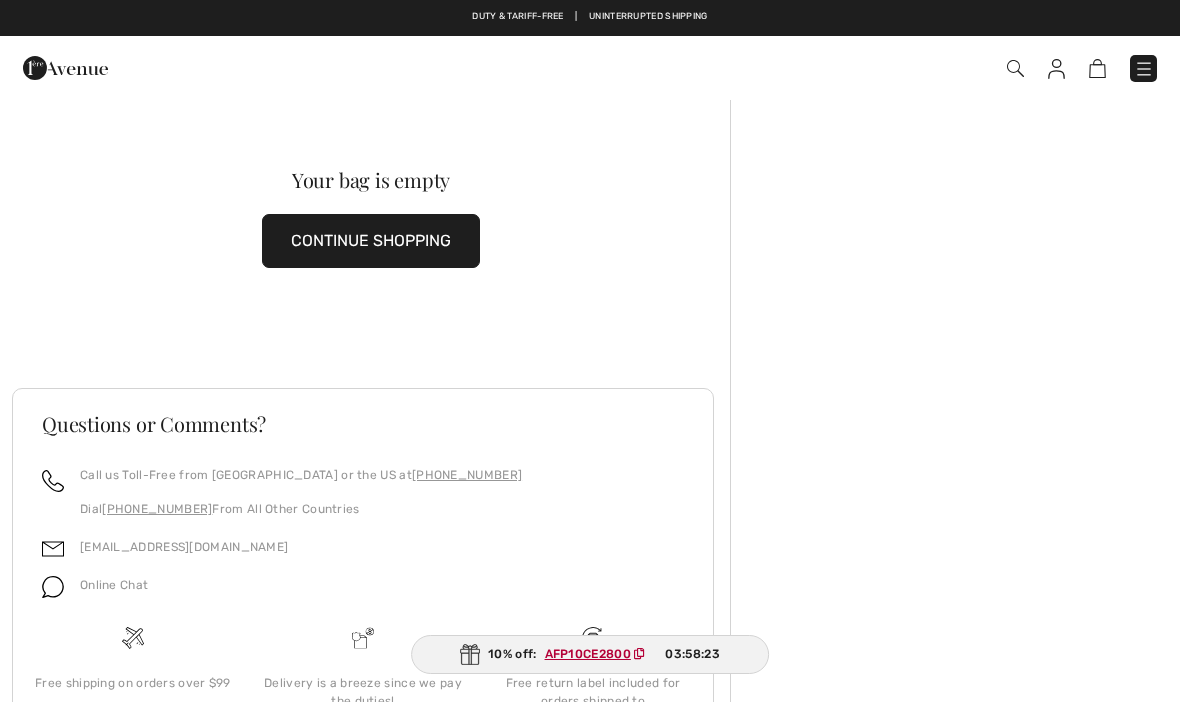 scroll, scrollTop: 127, scrollLeft: 0, axis: vertical 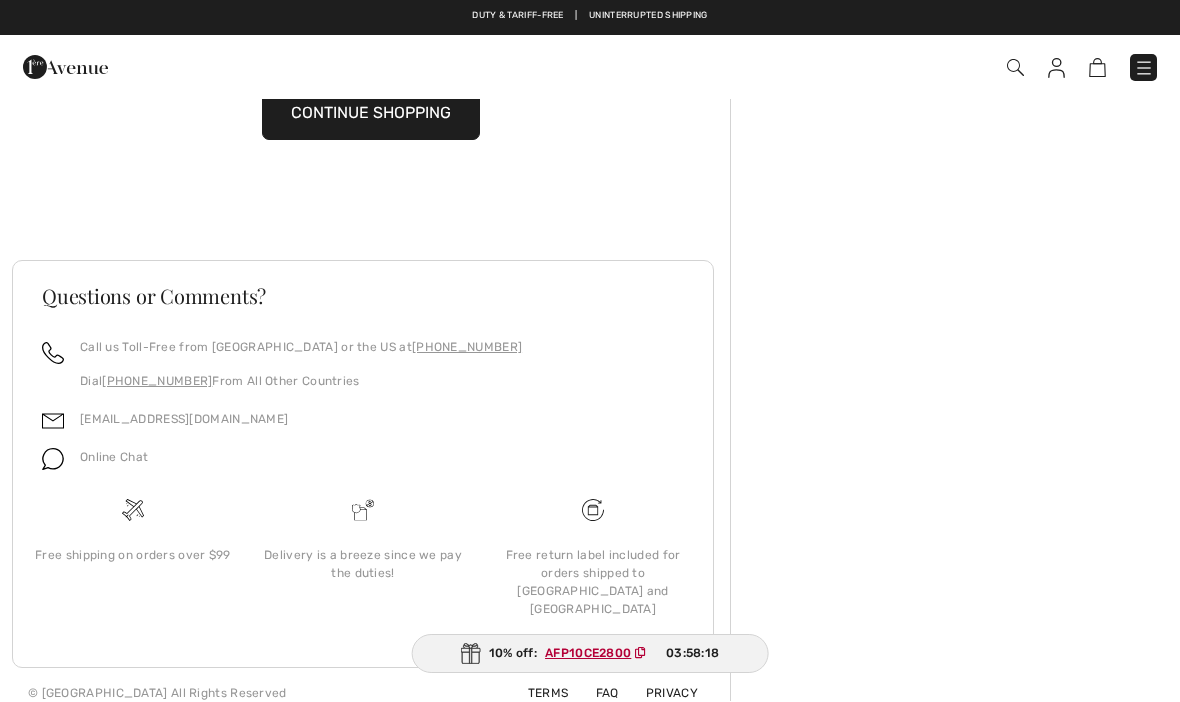 click on "AFP10CE2800" at bounding box center [588, 654] 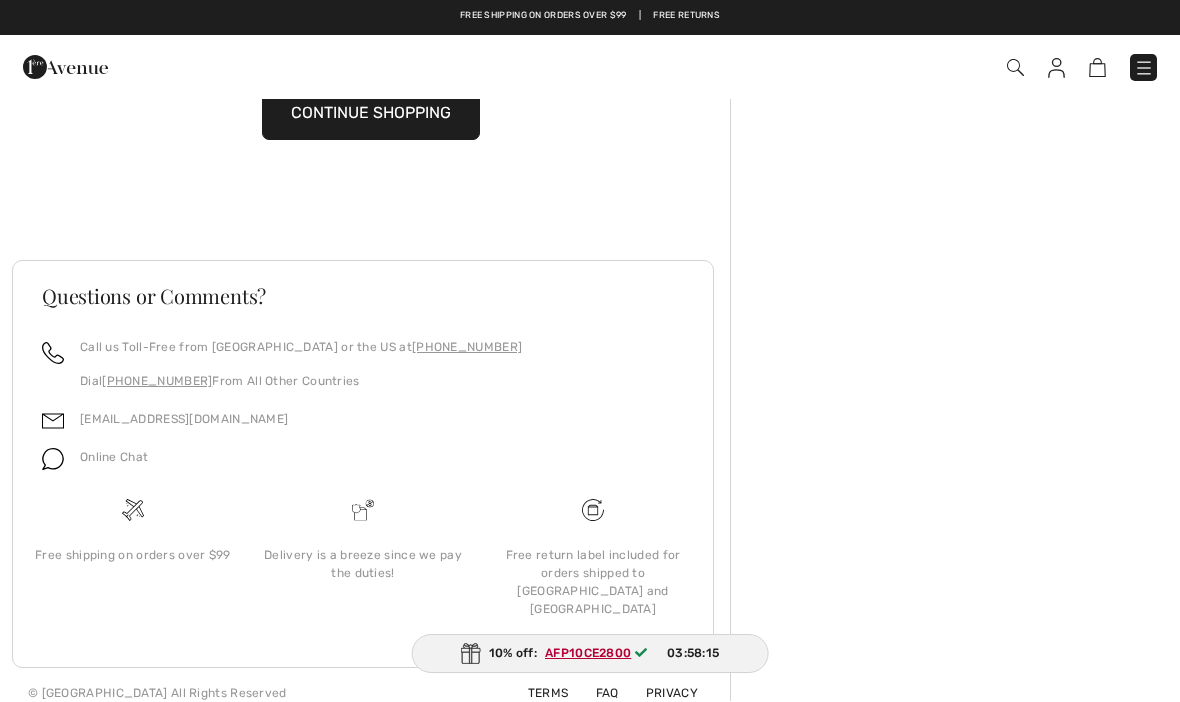 click on "AFP10CE2800" at bounding box center [588, 654] 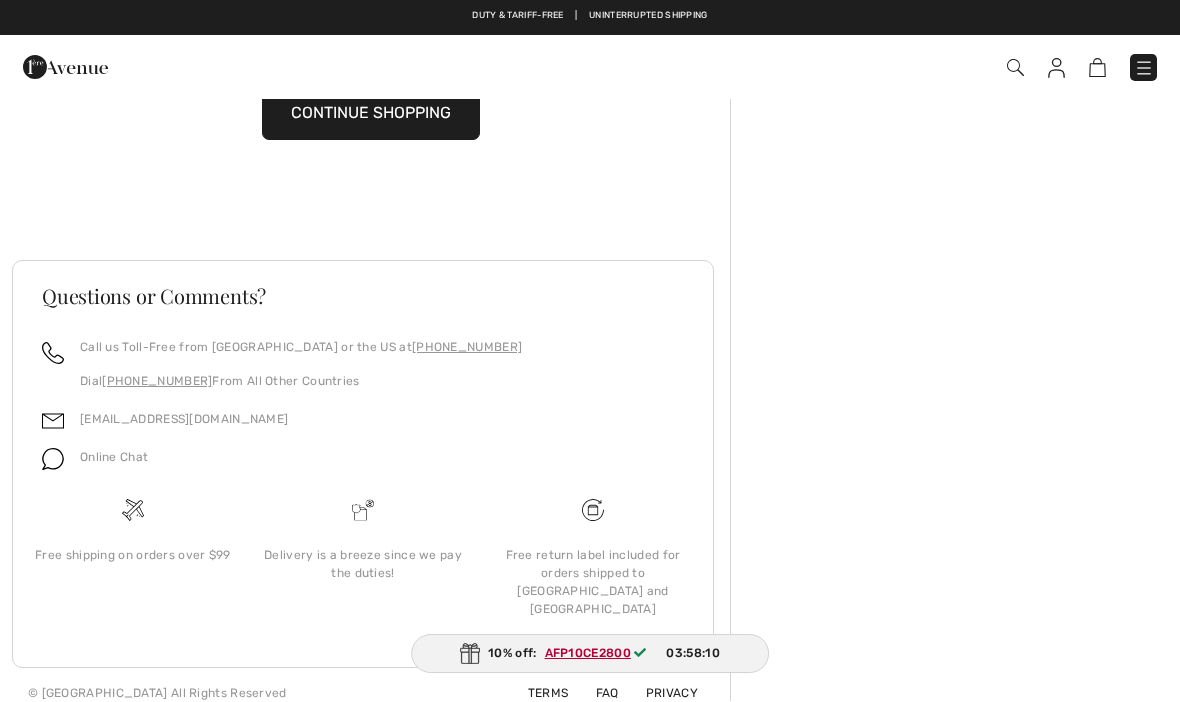 click on "AFP10CE2800" at bounding box center [588, 654] 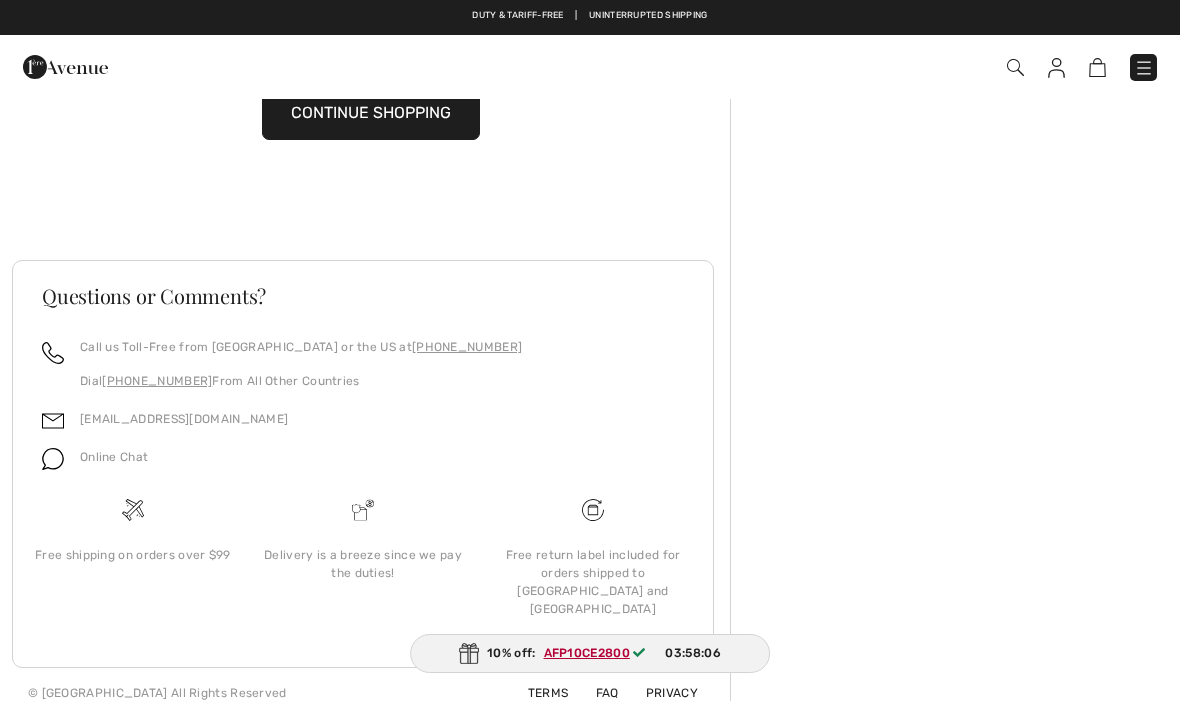 click on "CONTINUE SHOPPING" at bounding box center (371, 114) 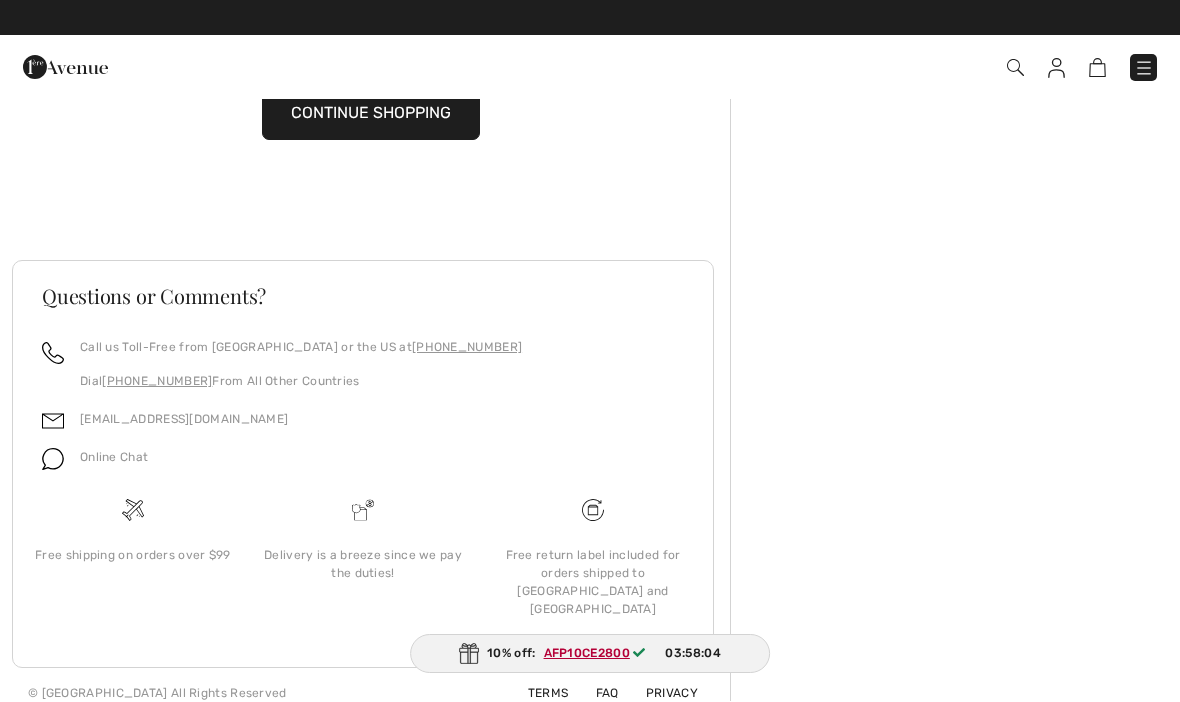 click on "CONTINUE SHOPPING" at bounding box center (371, 114) 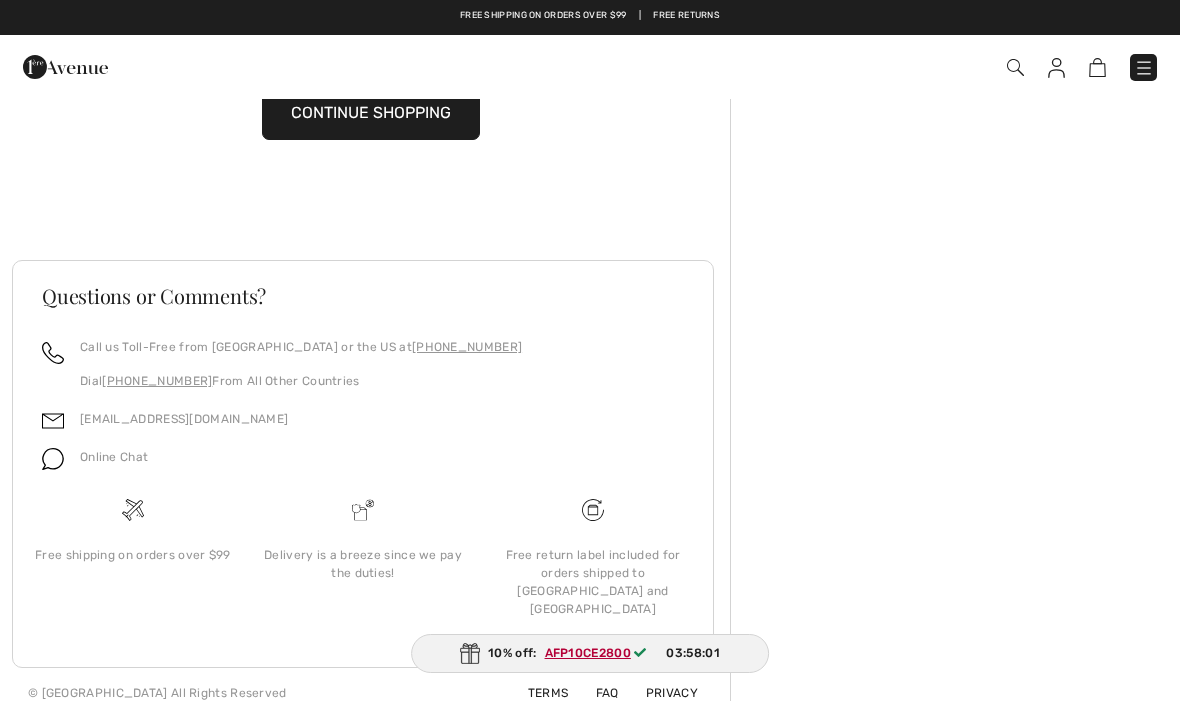 click on "CONTINUE SHOPPING" at bounding box center [371, 114] 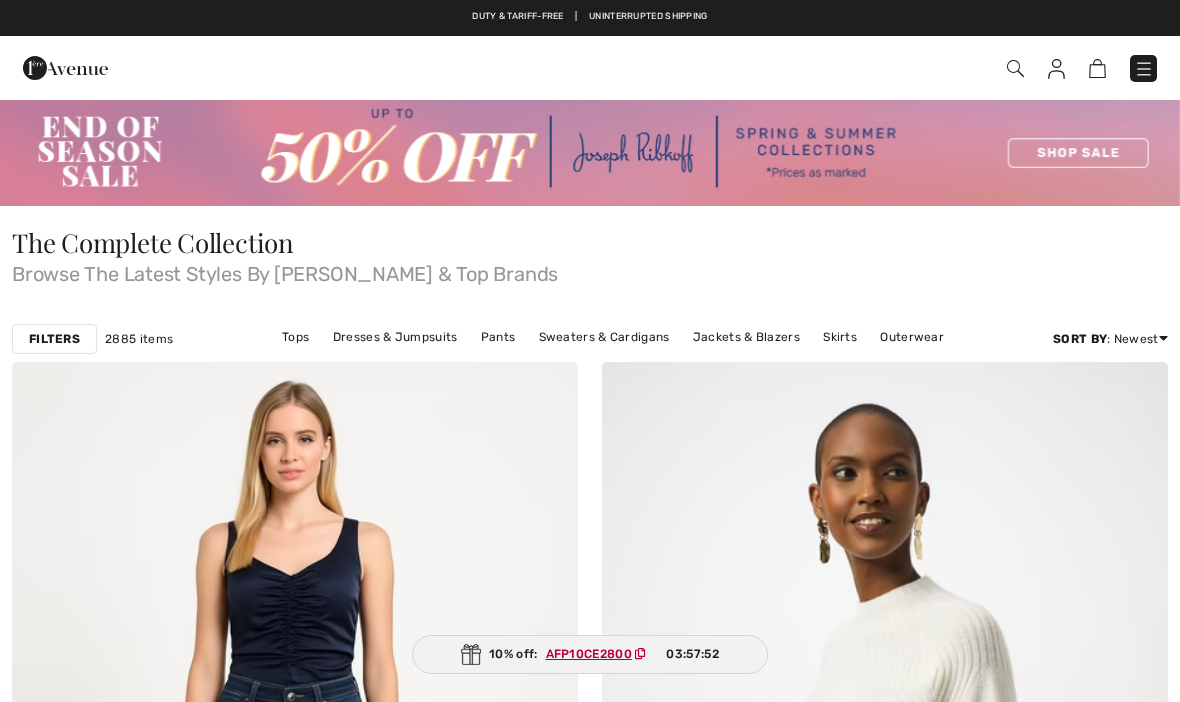 scroll, scrollTop: 0, scrollLeft: 0, axis: both 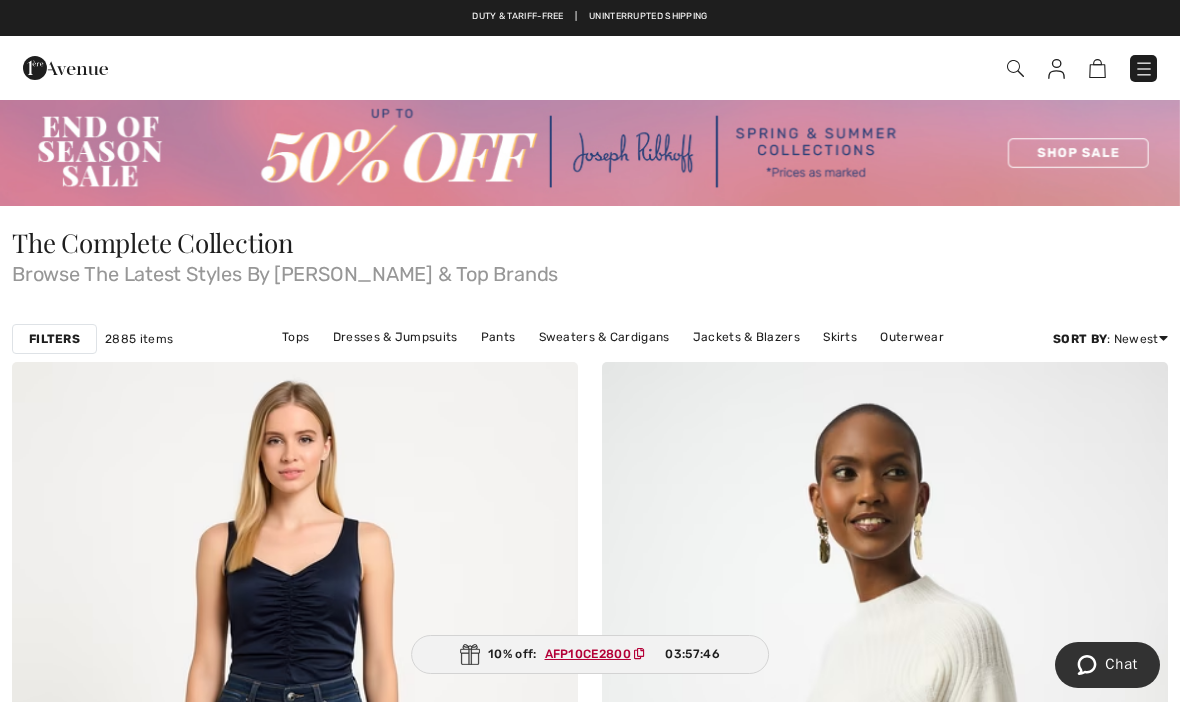 click at bounding box center [1015, 68] 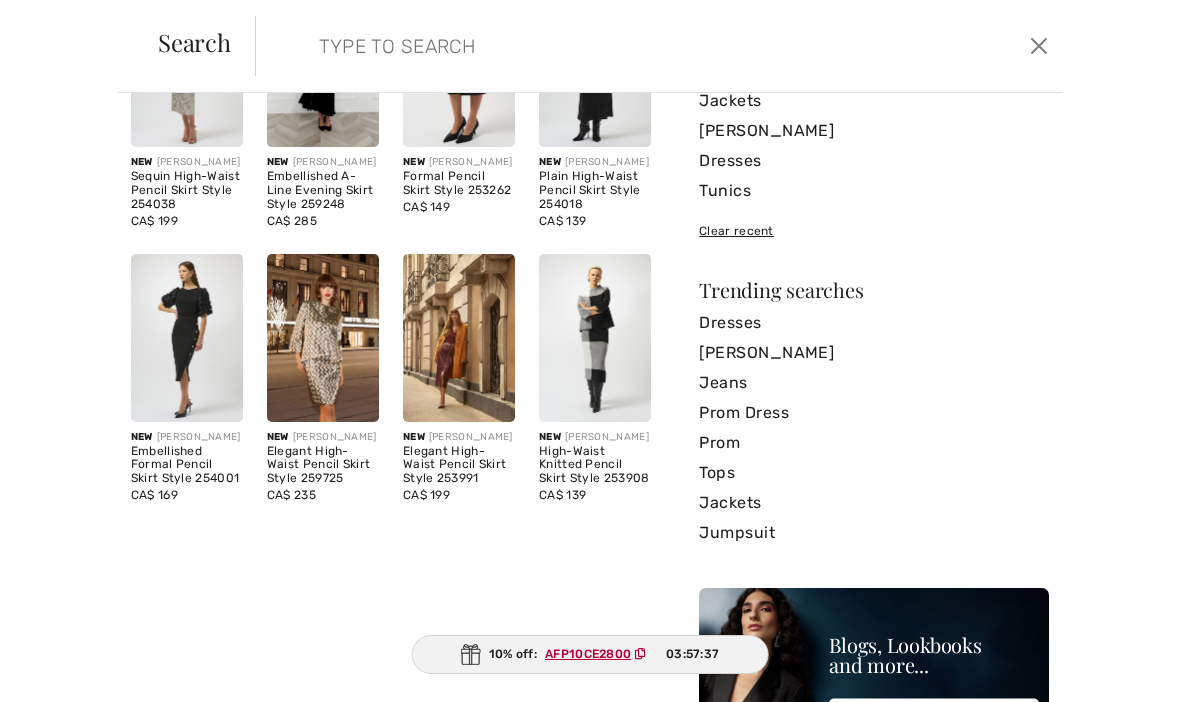 scroll, scrollTop: 203, scrollLeft: 0, axis: vertical 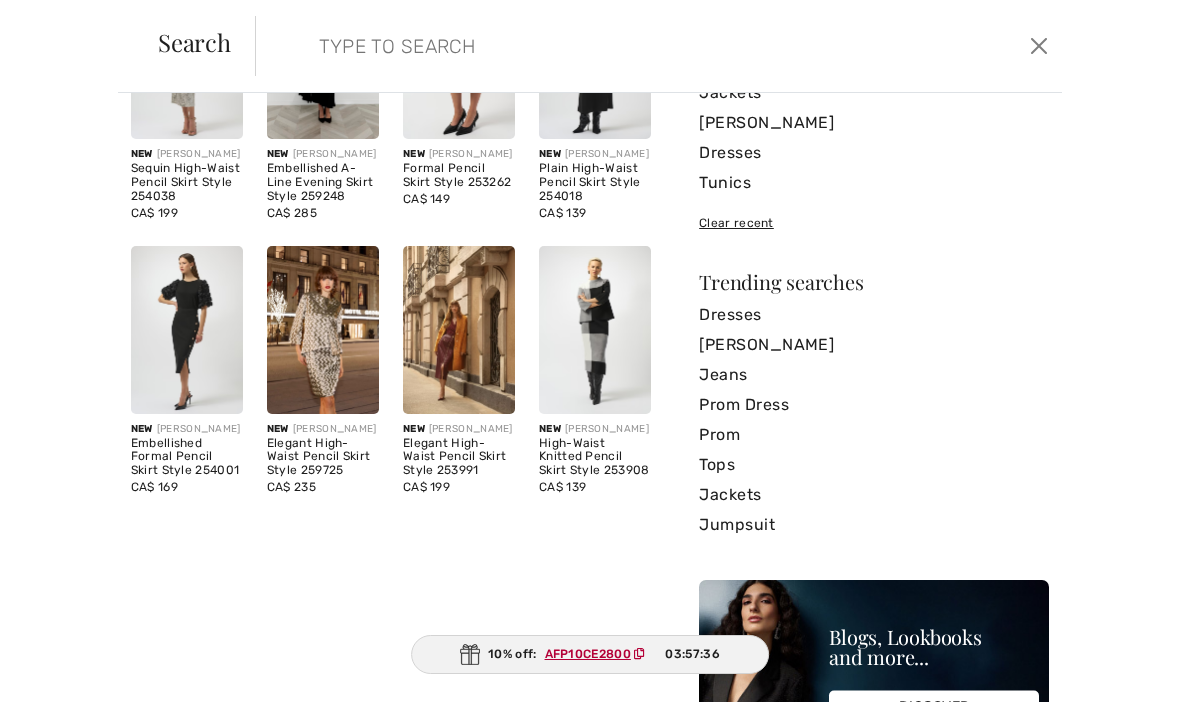 click on "Tops" at bounding box center (874, 465) 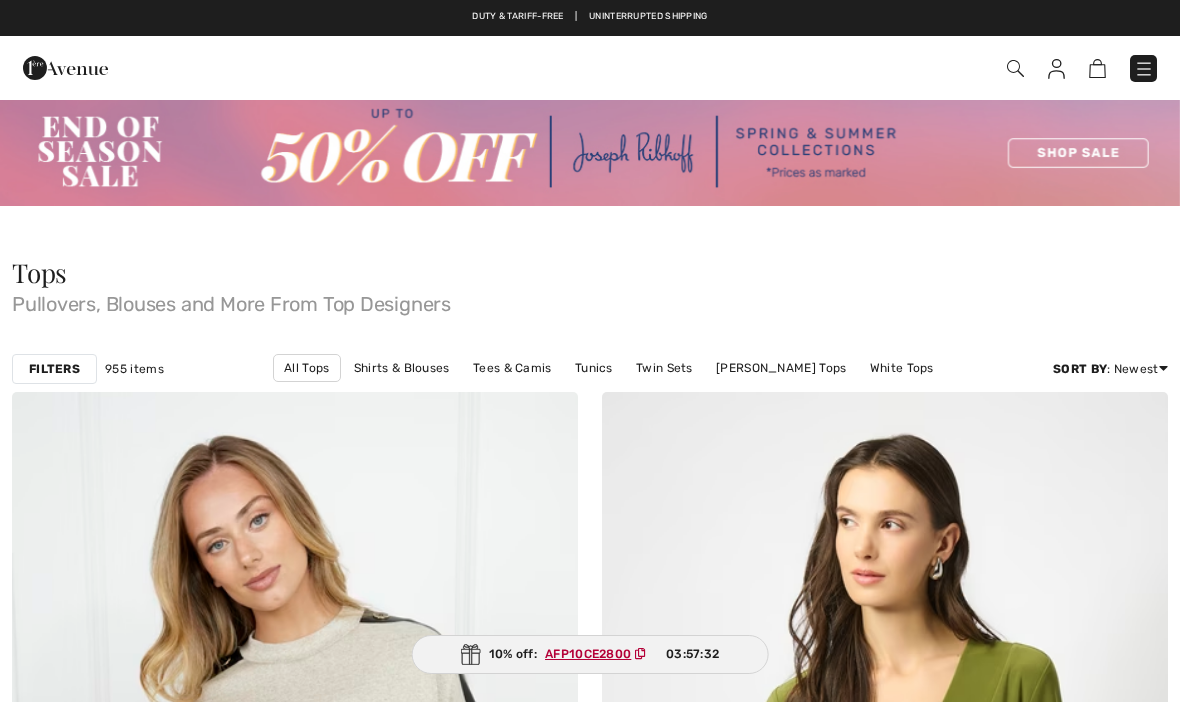 scroll, scrollTop: 0, scrollLeft: 0, axis: both 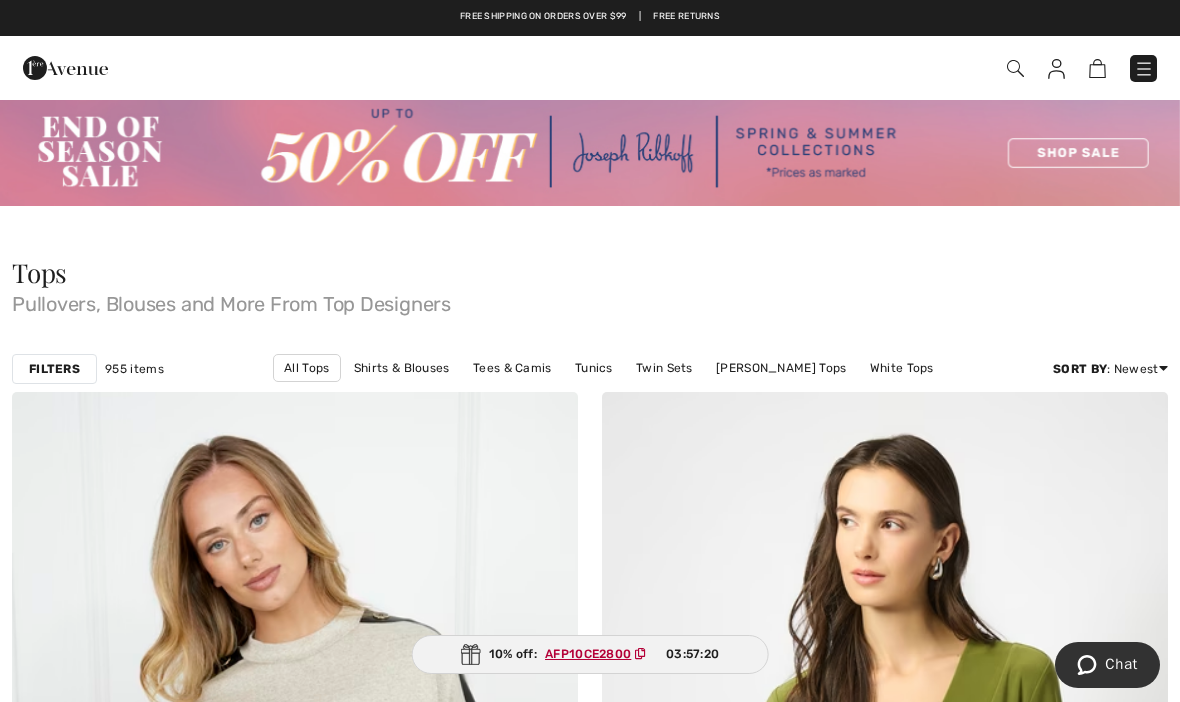 click on "Filters" at bounding box center [54, 369] 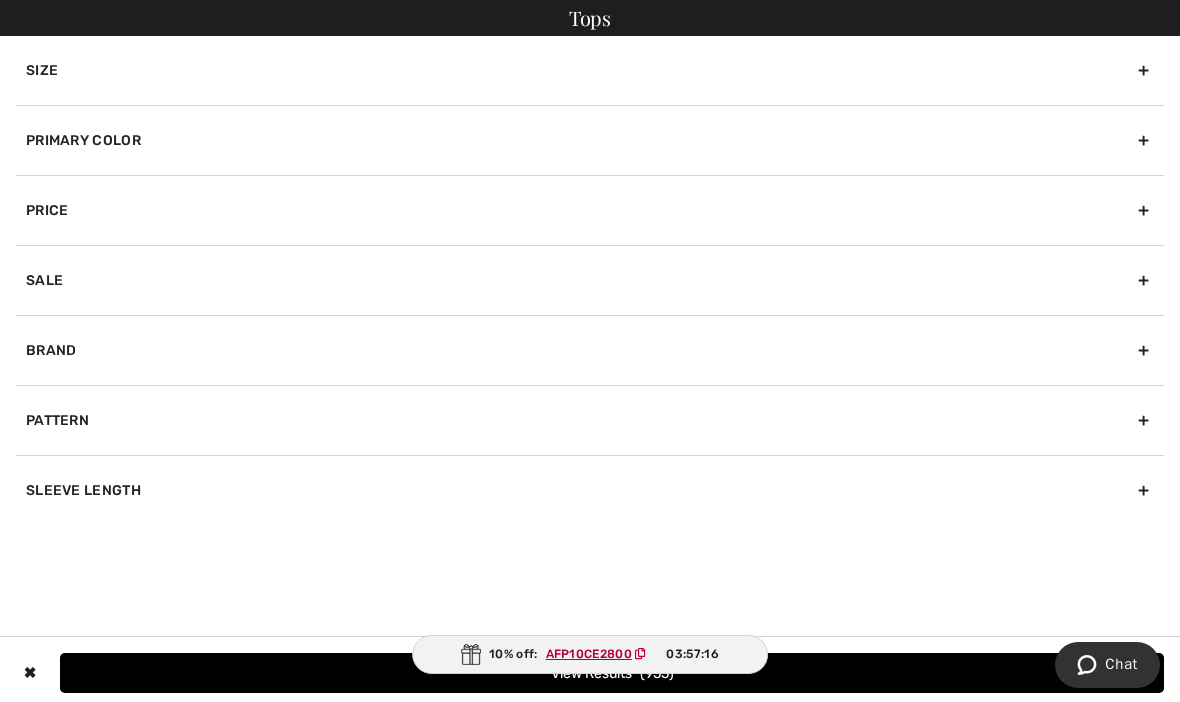 click on "Size" at bounding box center (590, 70) 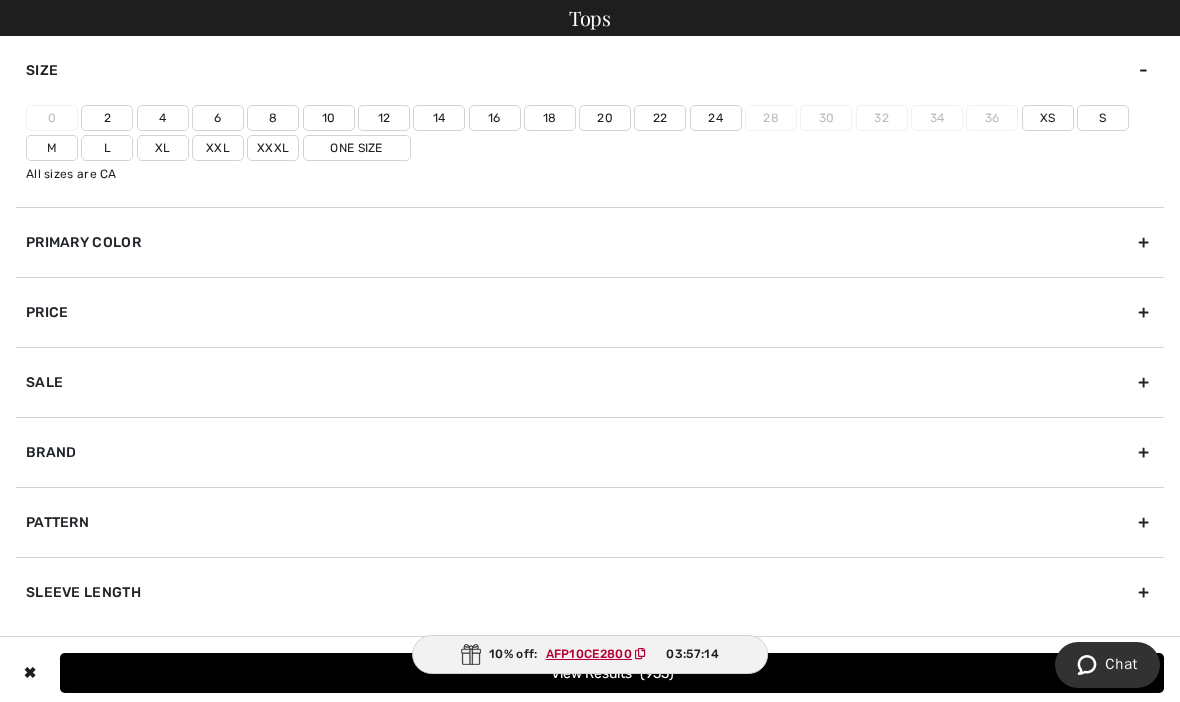 click on "22" at bounding box center [660, 118] 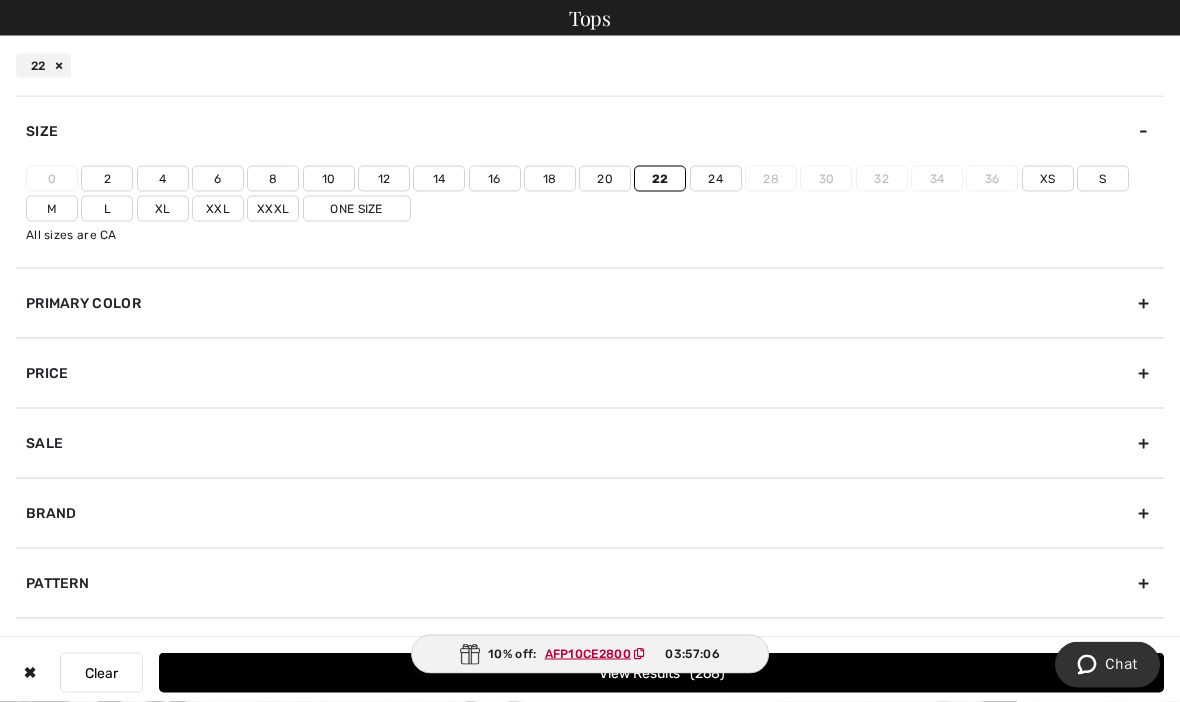 scroll, scrollTop: 740, scrollLeft: 0, axis: vertical 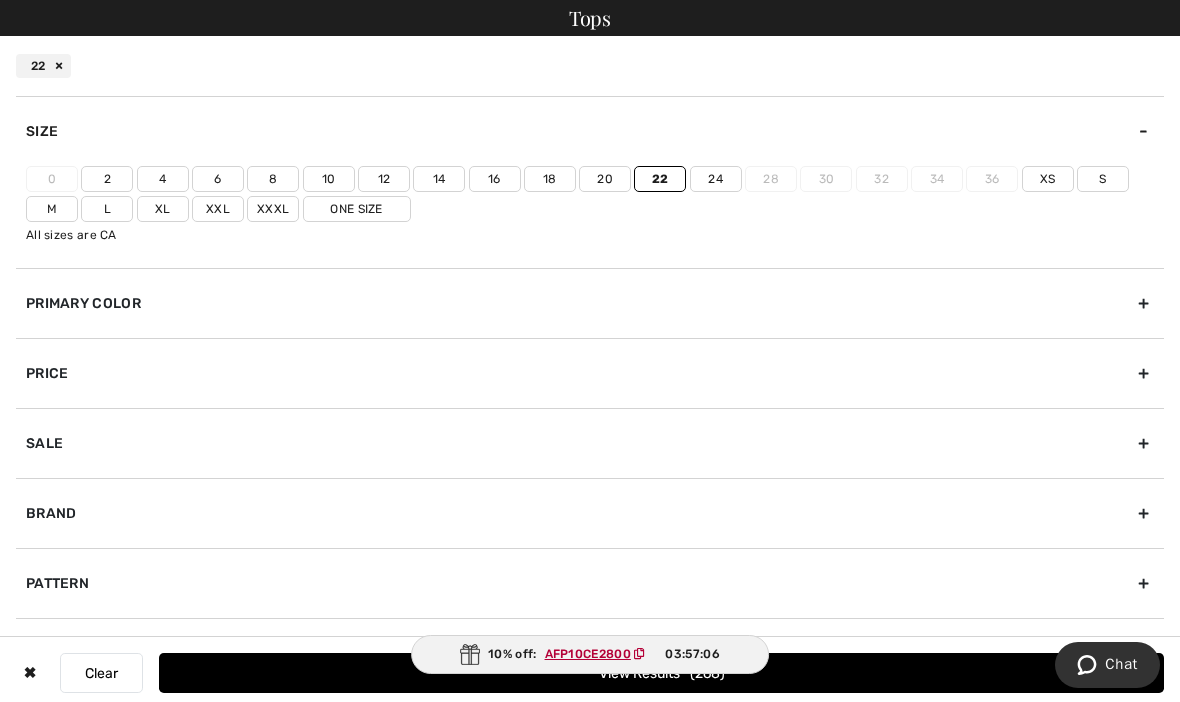 click on "View Results 268" at bounding box center [661, 673] 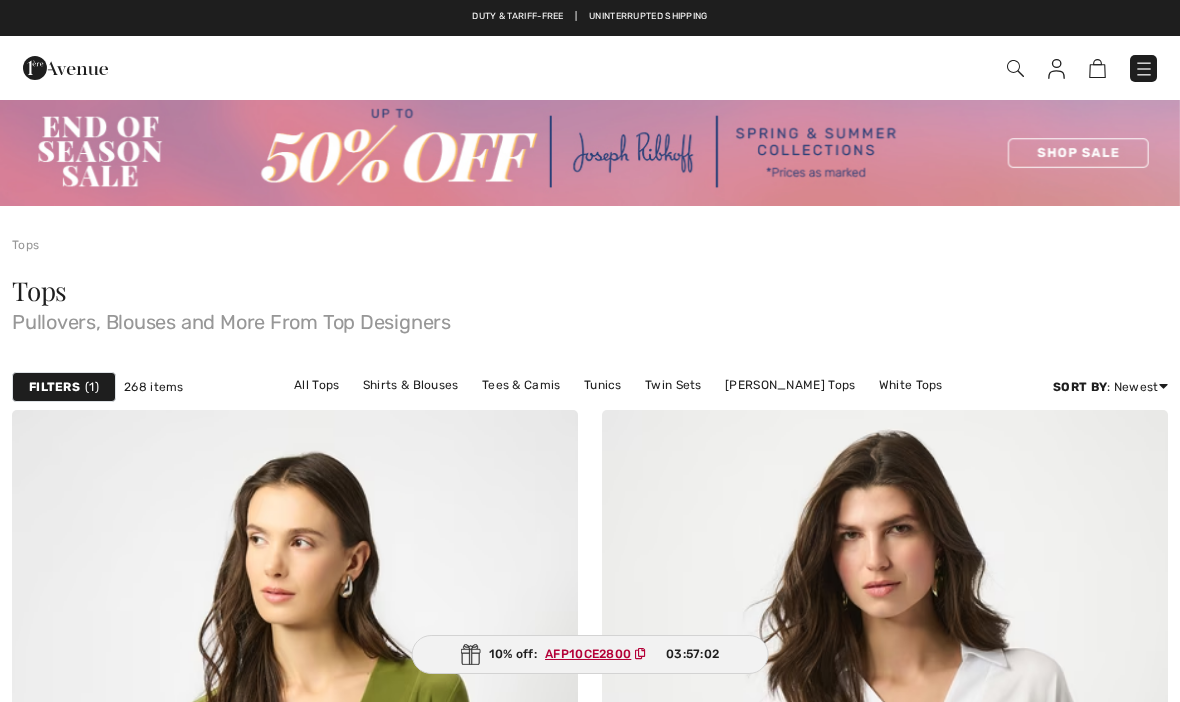 scroll, scrollTop: 0, scrollLeft: 0, axis: both 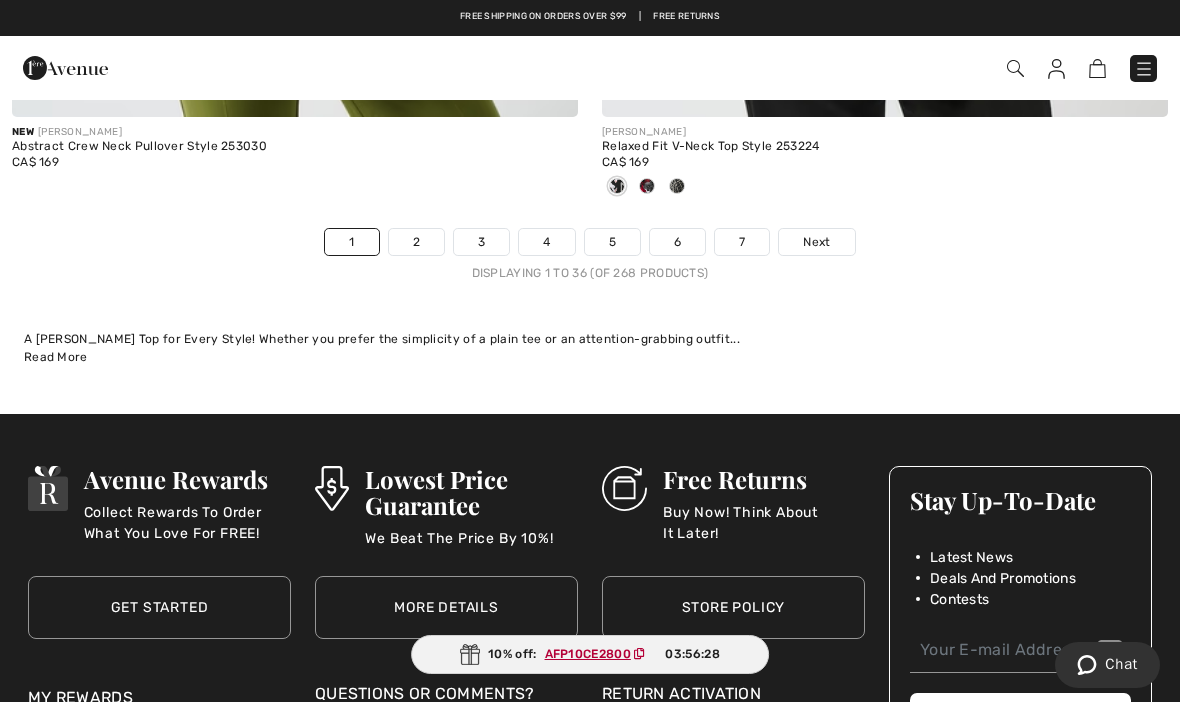 click on "Next" at bounding box center [816, 242] 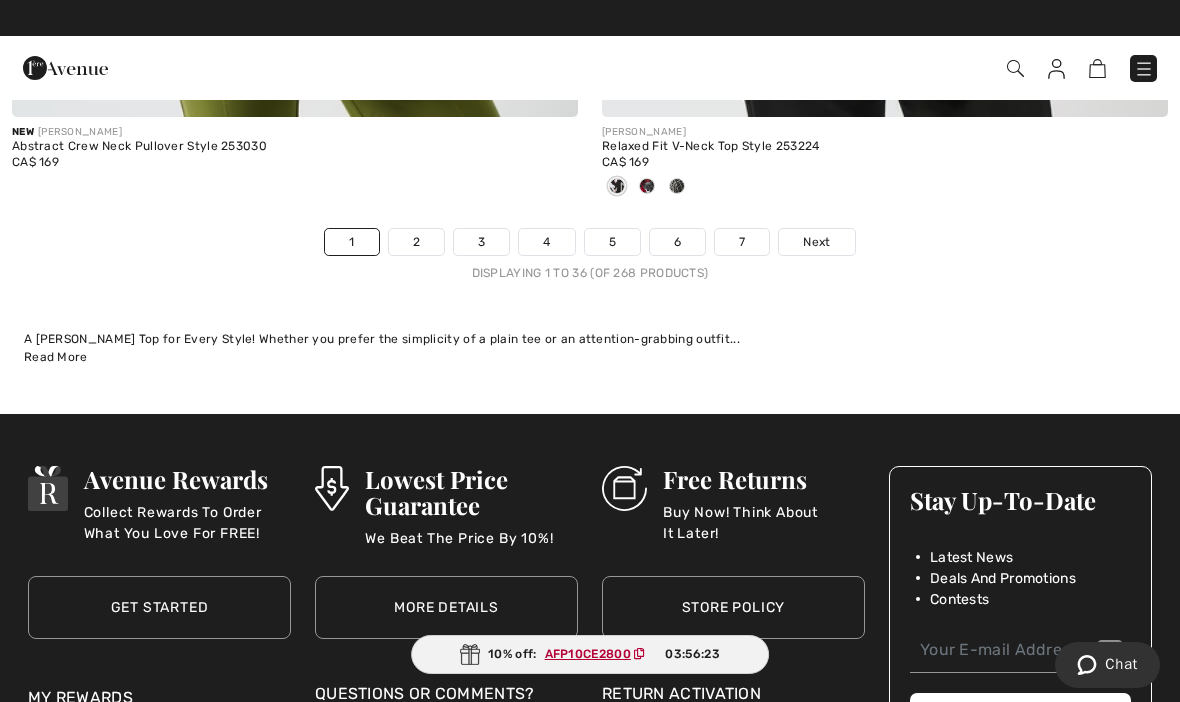 click on "Next" at bounding box center [816, 242] 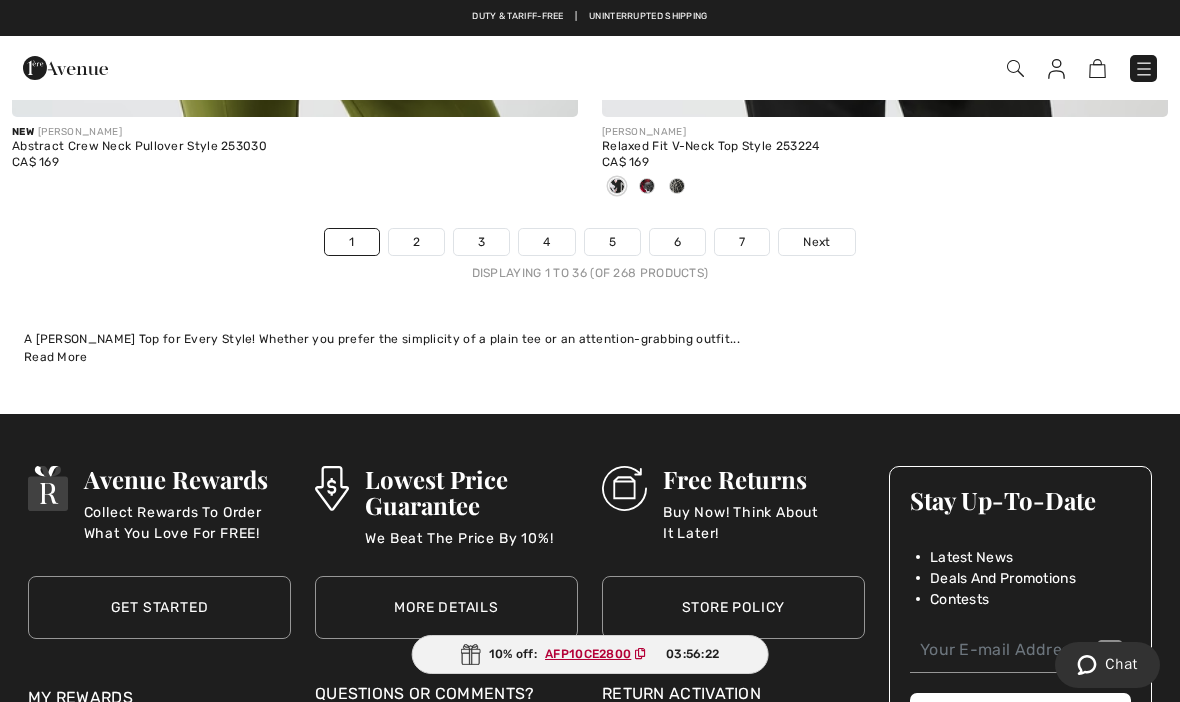 click on "Next" at bounding box center (816, 242) 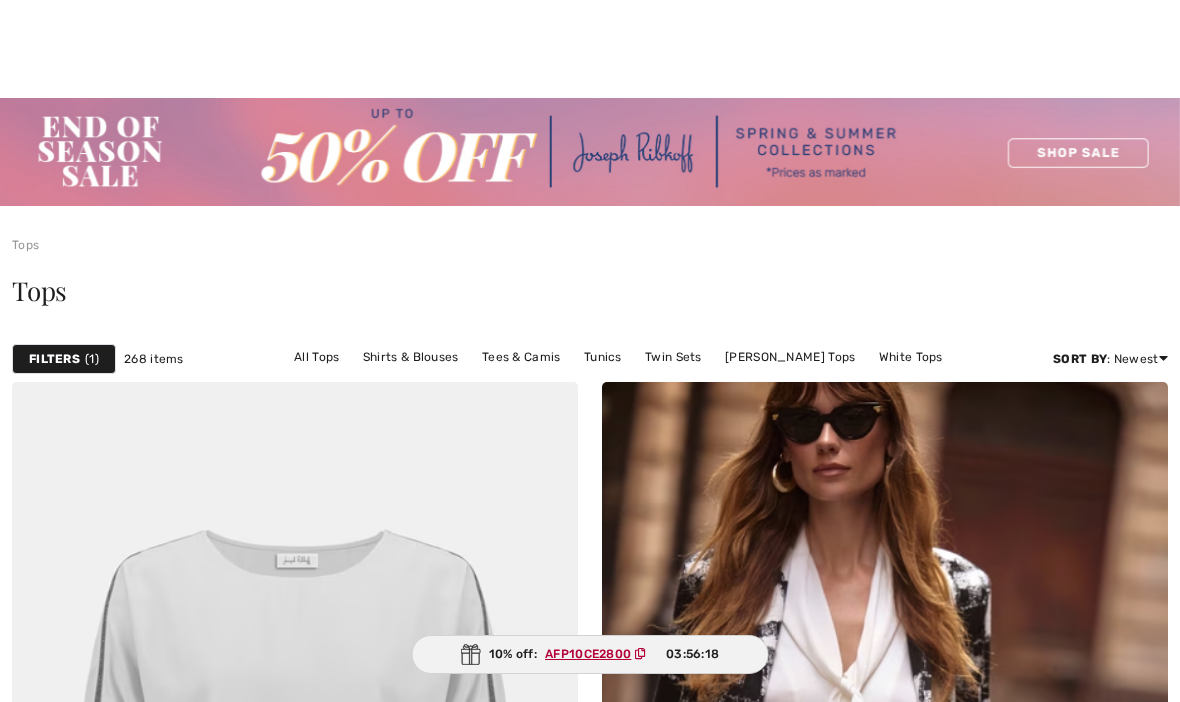 scroll, scrollTop: 336, scrollLeft: 0, axis: vertical 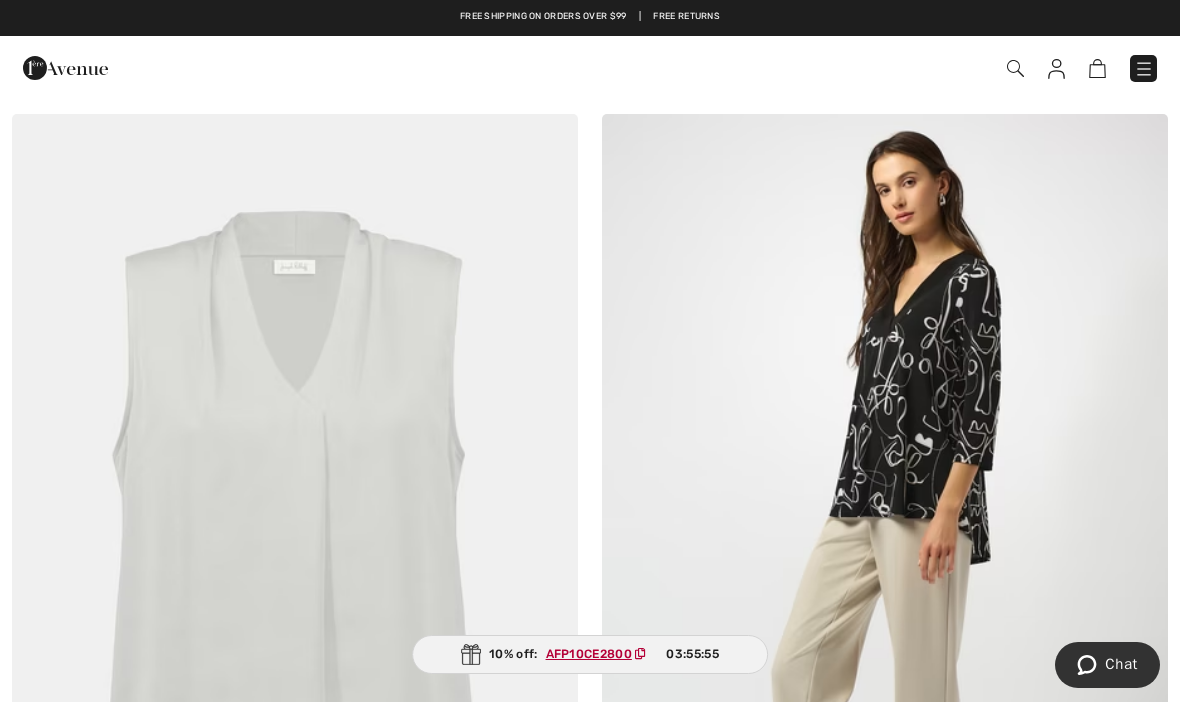 click at bounding box center [885, 538] 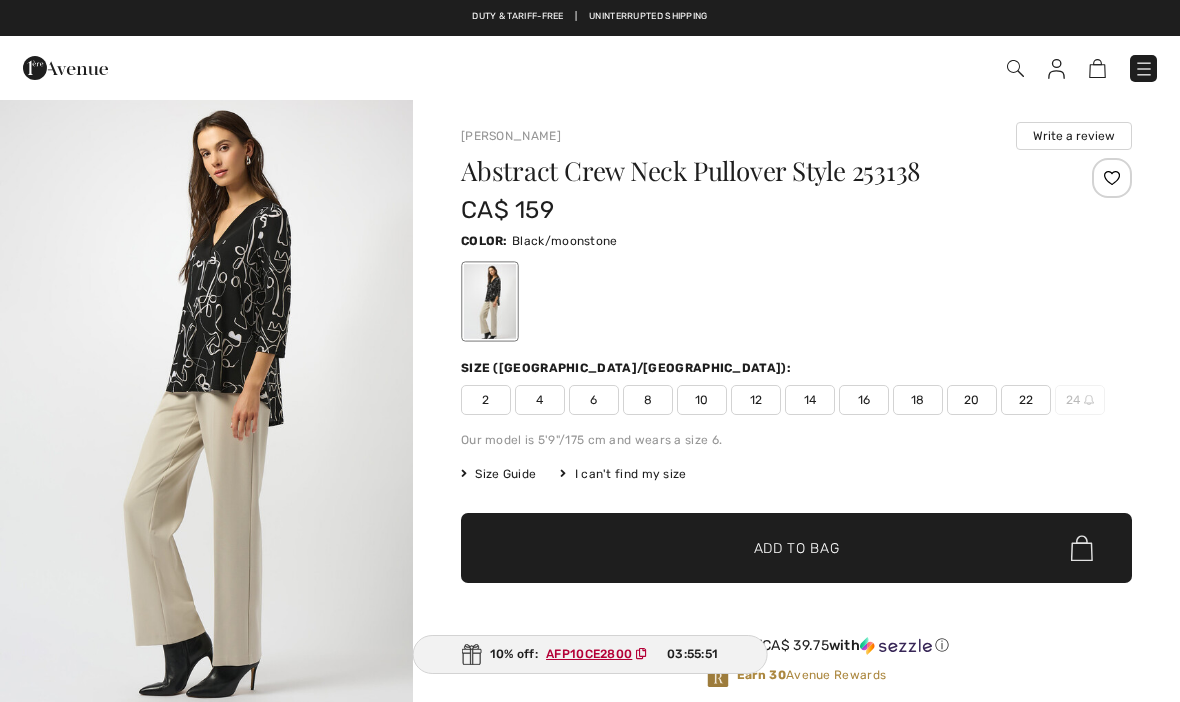 scroll, scrollTop: 0, scrollLeft: 0, axis: both 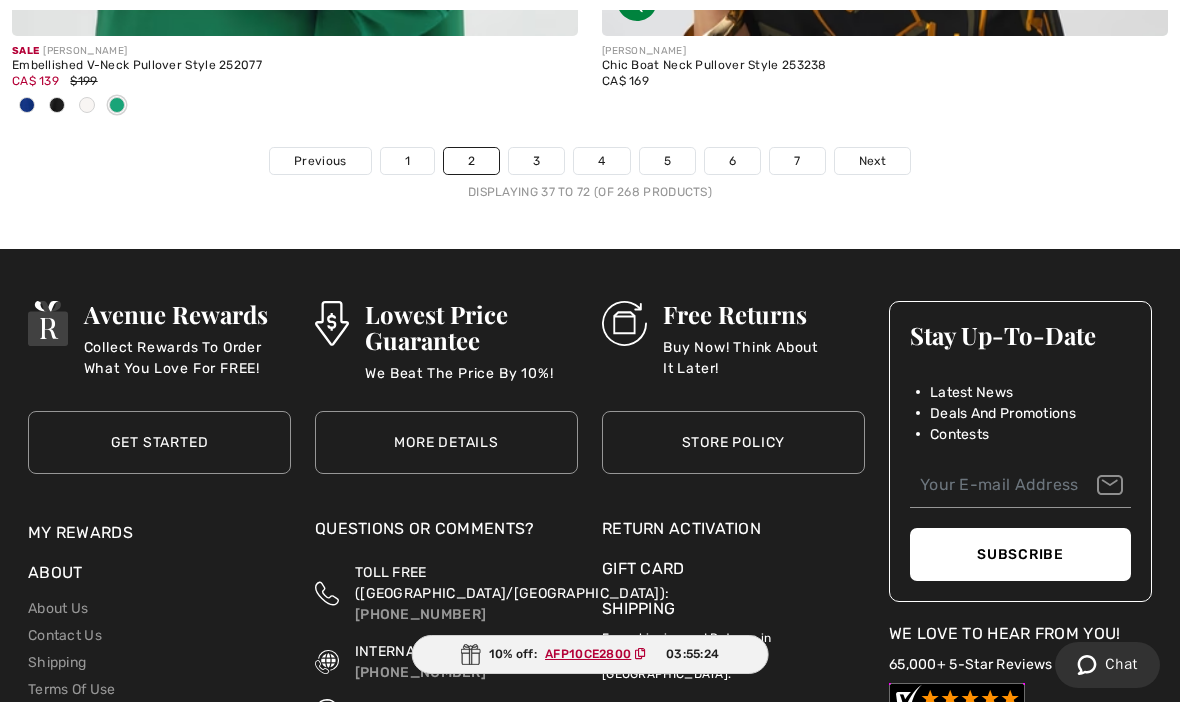 click on "Next" at bounding box center (872, 161) 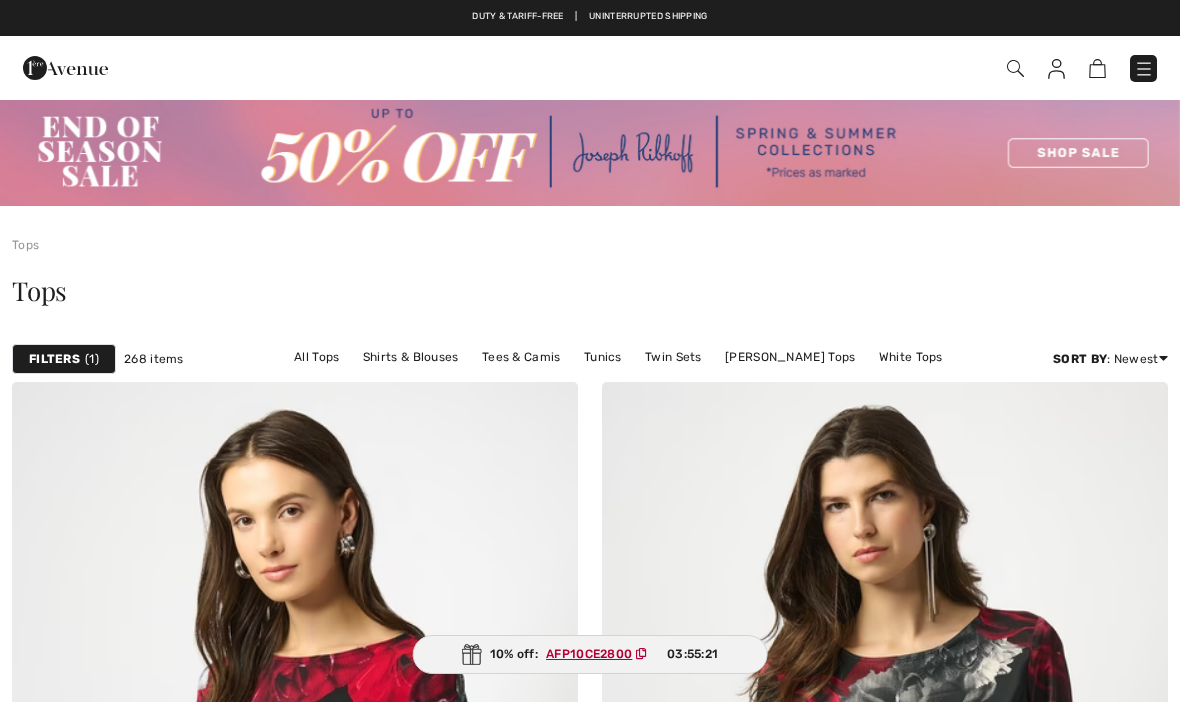 scroll, scrollTop: 0, scrollLeft: 0, axis: both 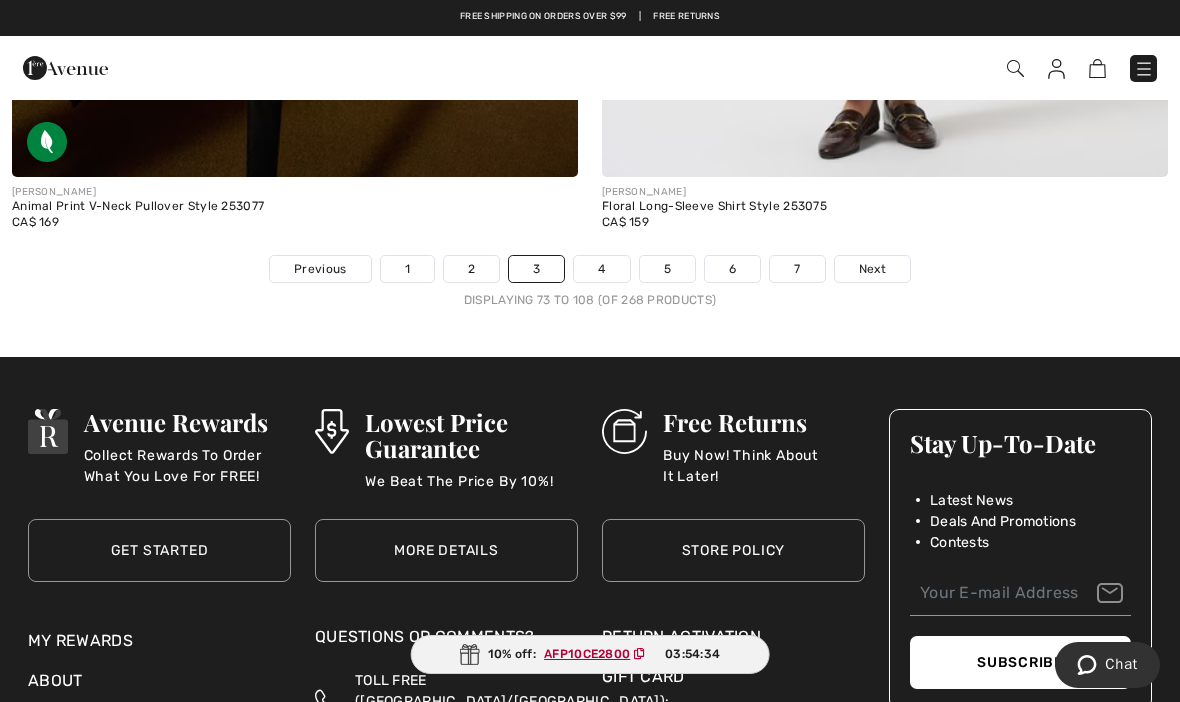 click on "Next" at bounding box center (872, 269) 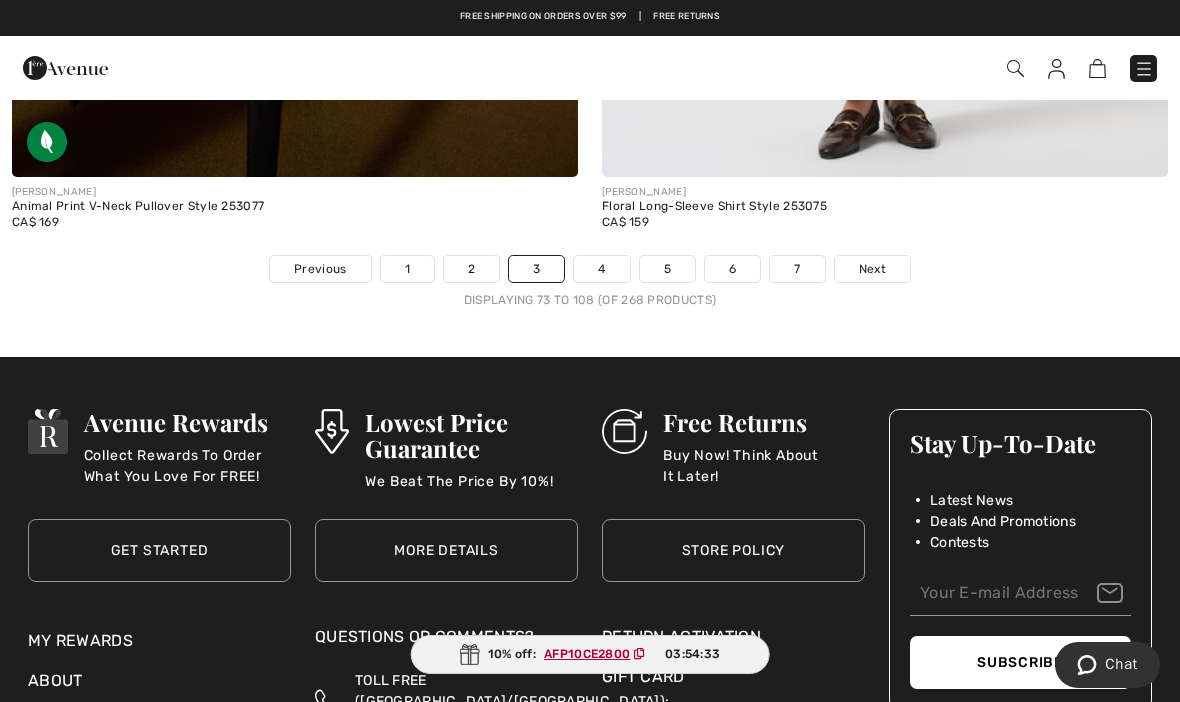 click on "Next" at bounding box center (872, 269) 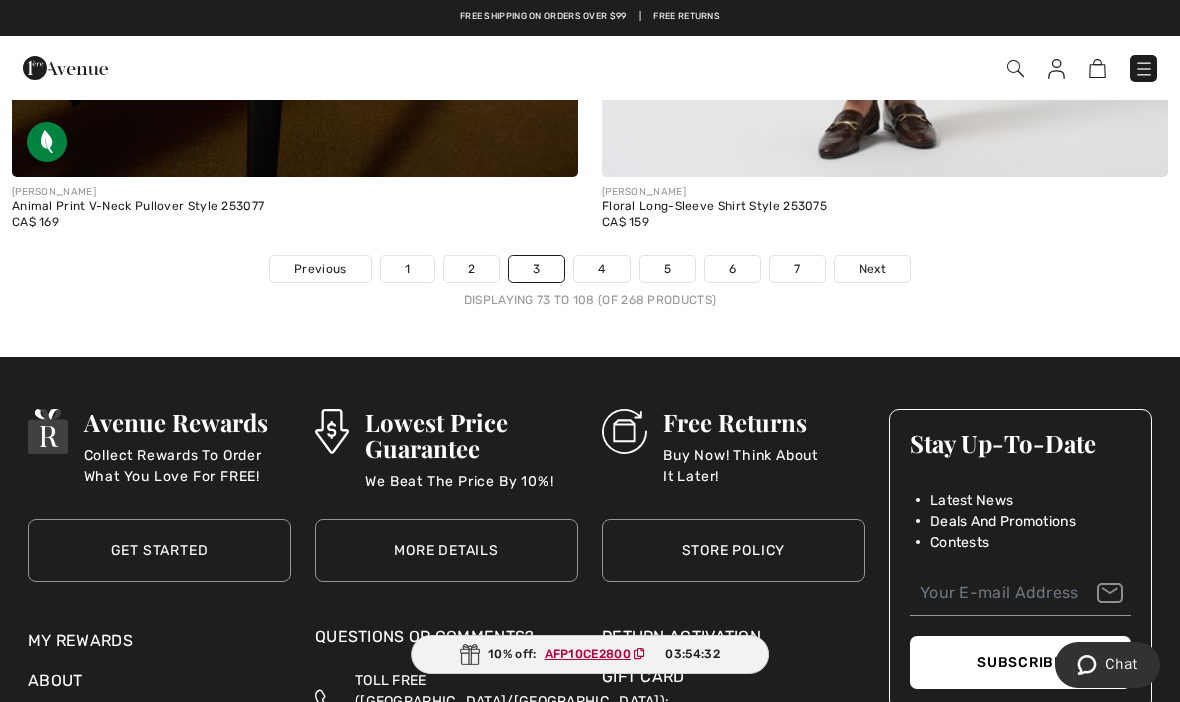 click on "Next" at bounding box center (872, 269) 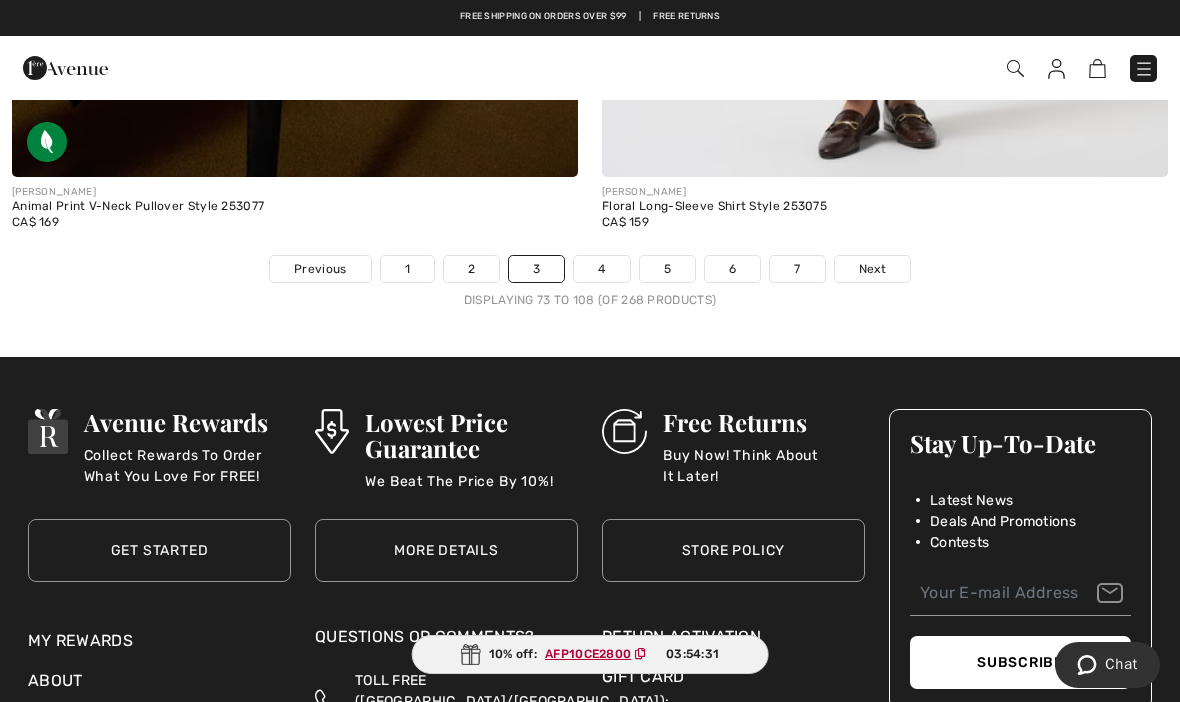 click on "Next" at bounding box center (872, 269) 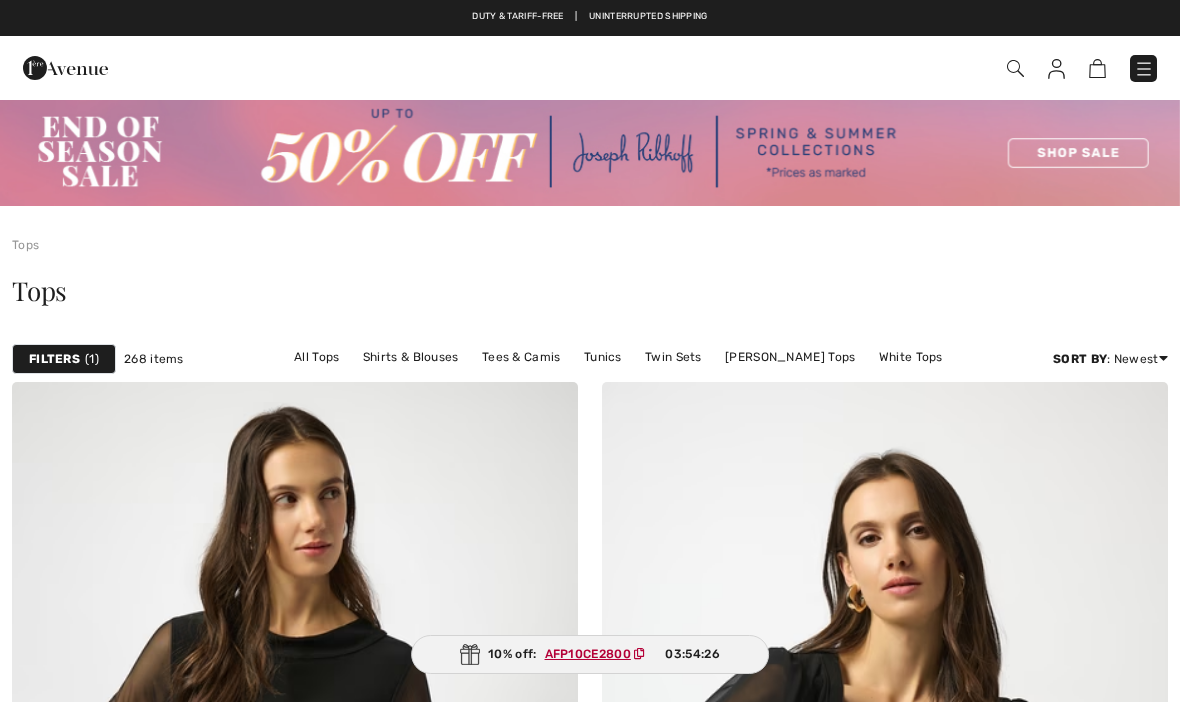 scroll, scrollTop: 0, scrollLeft: 0, axis: both 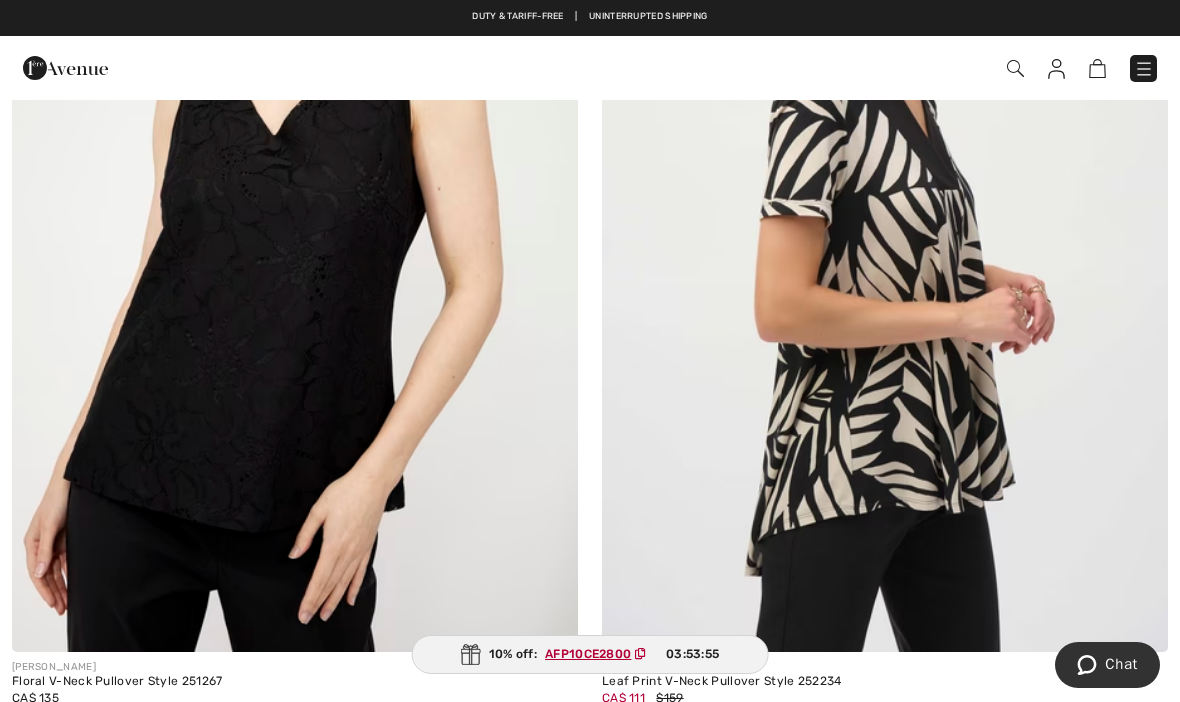 click at bounding box center [885, 227] 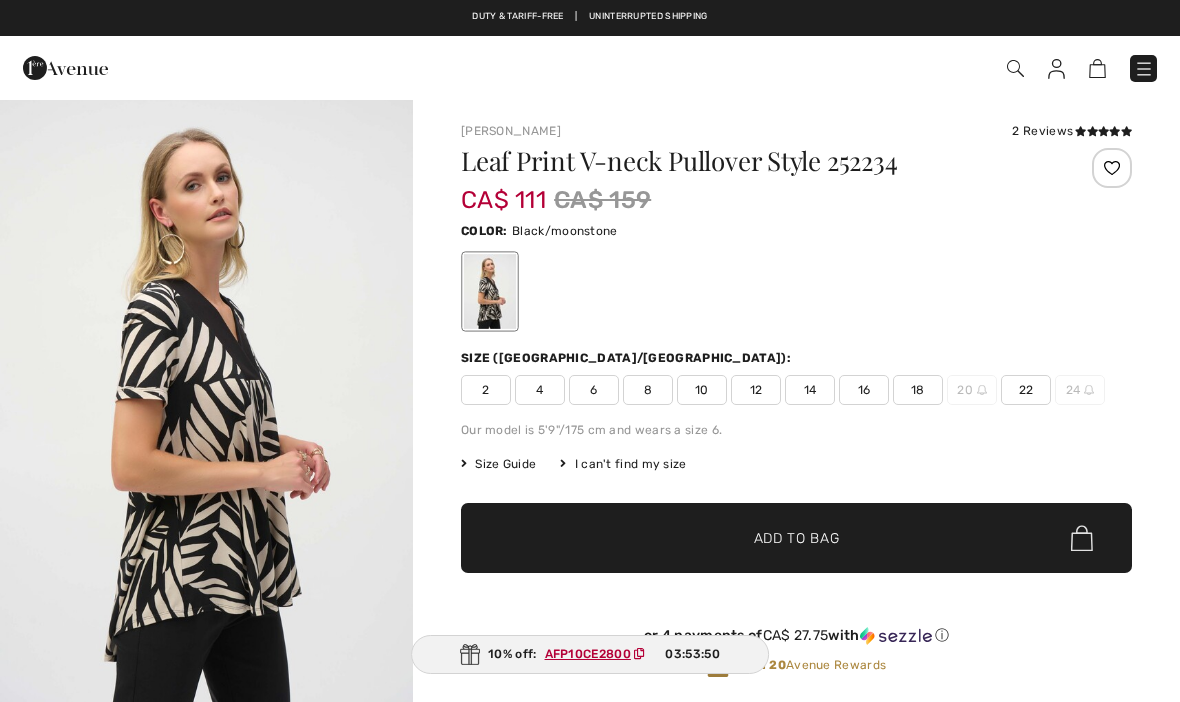 scroll, scrollTop: 0, scrollLeft: 0, axis: both 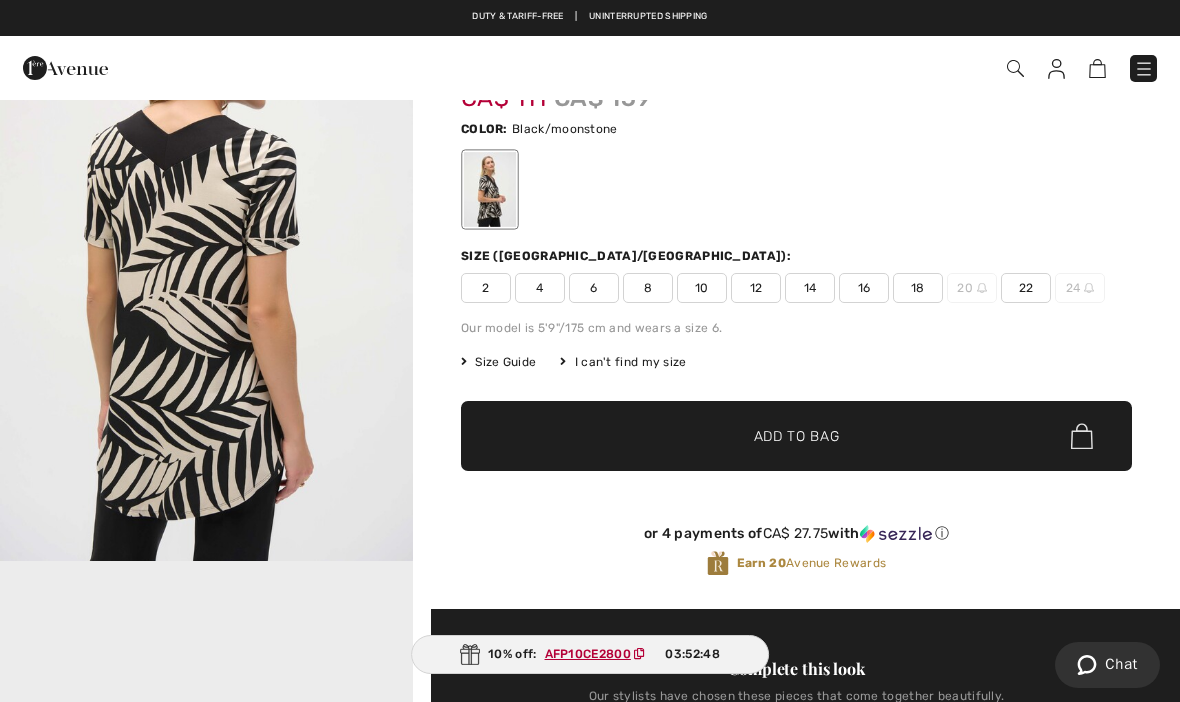 click on "22" at bounding box center [1026, 288] 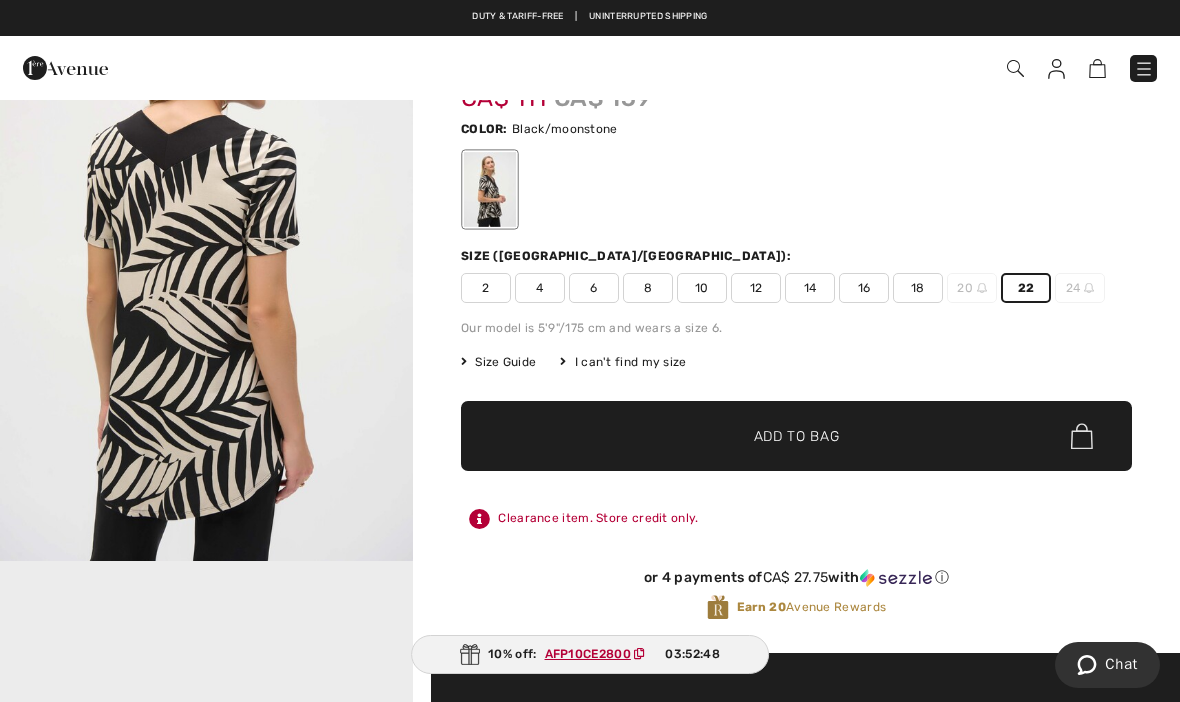 click on "✔ Added to Bag
Add to Bag" at bounding box center (796, 436) 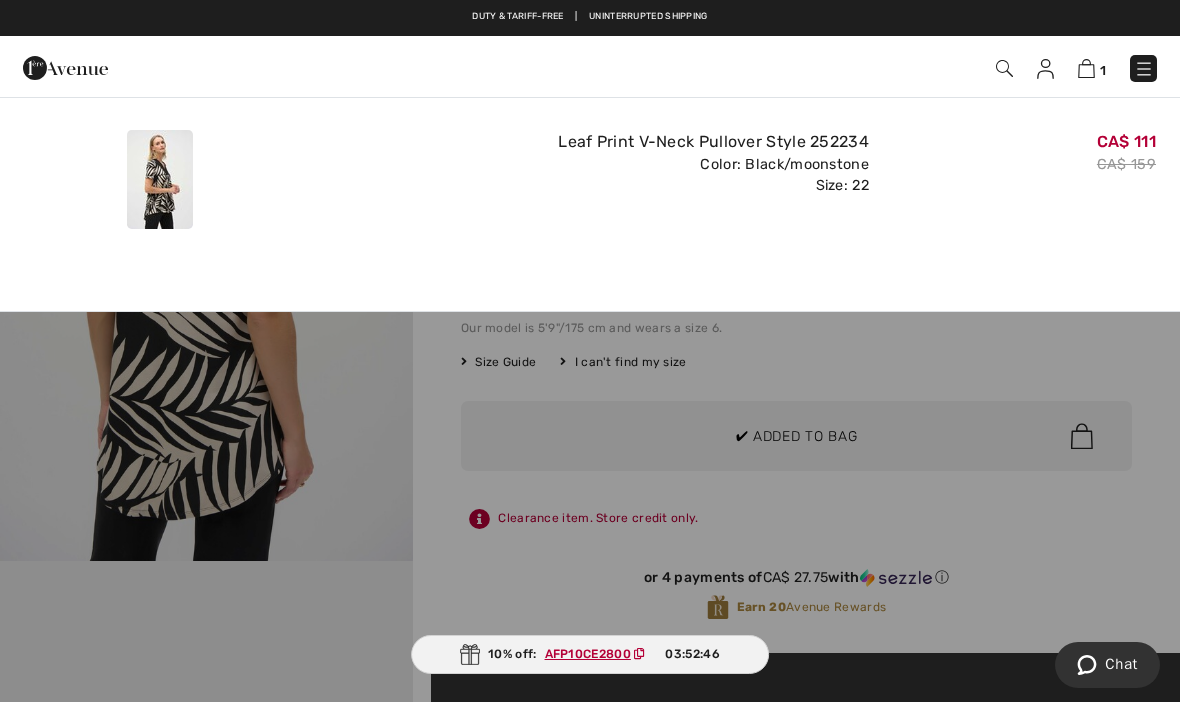 scroll, scrollTop: 0, scrollLeft: 0, axis: both 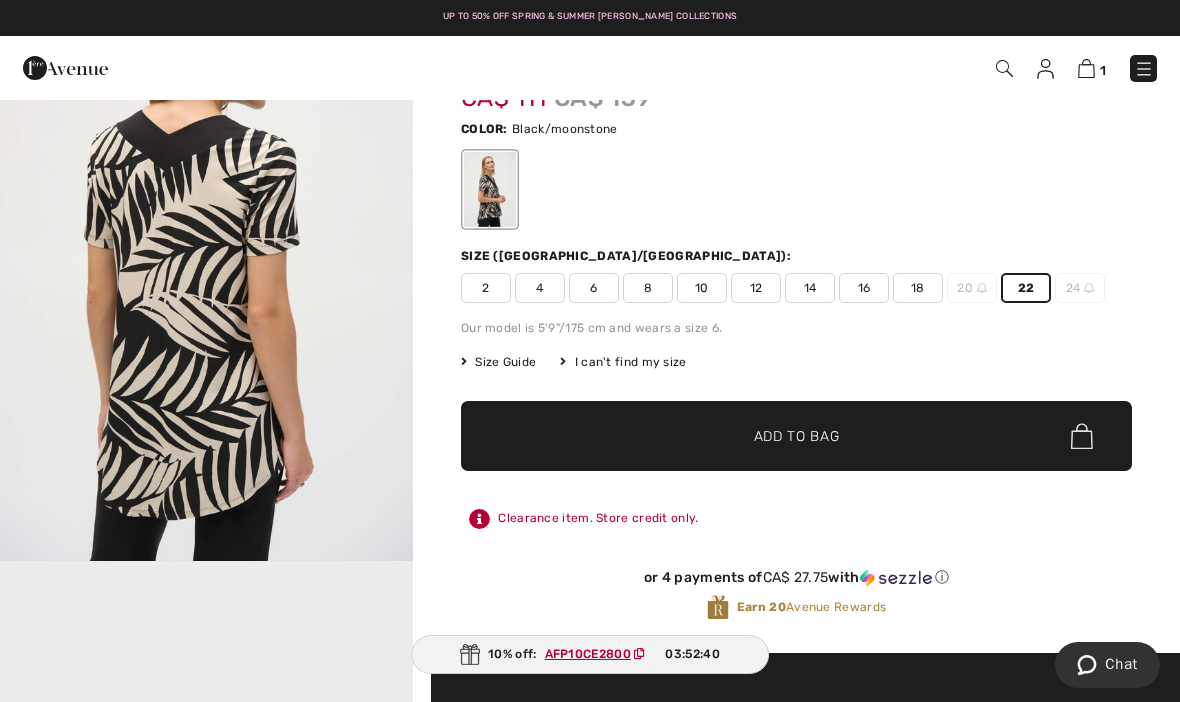 click at bounding box center [1086, 68] 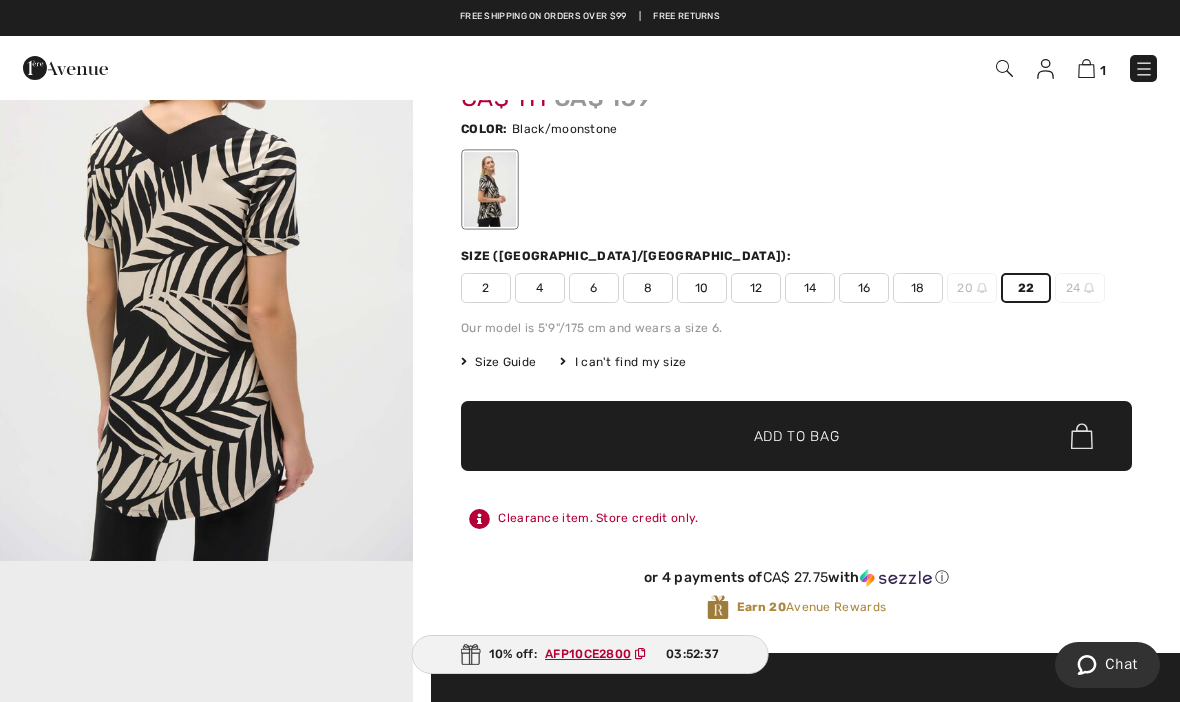 click at bounding box center [1086, 68] 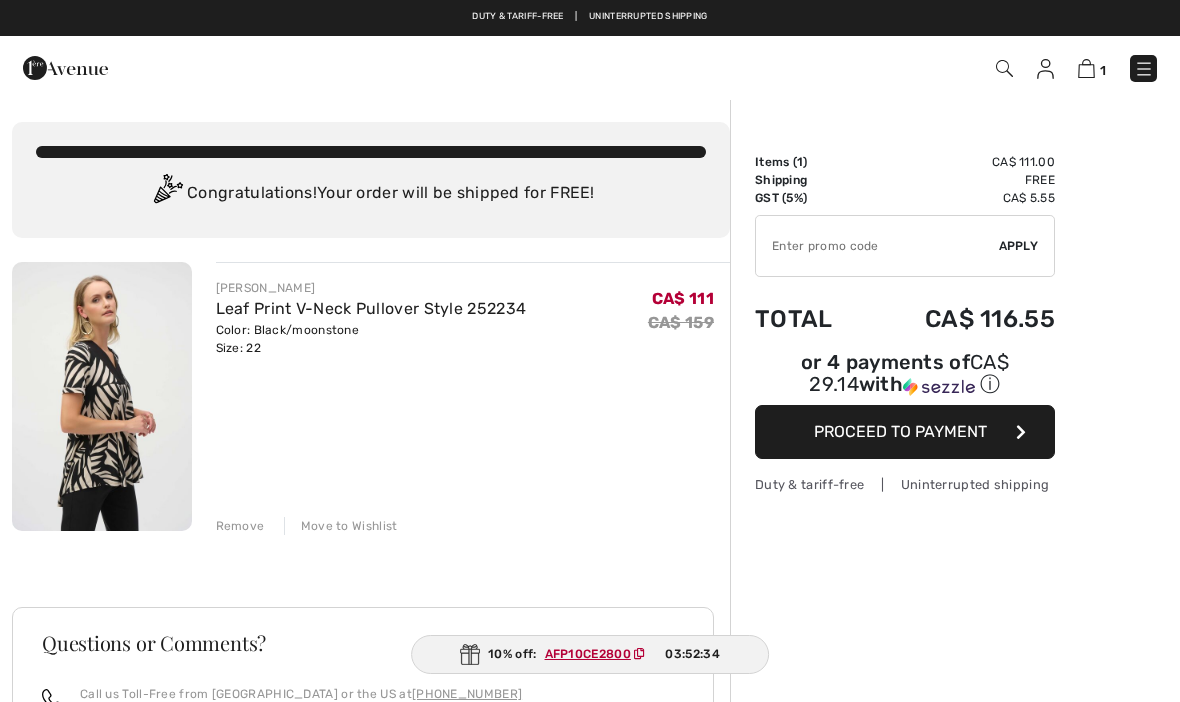 scroll, scrollTop: 0, scrollLeft: 0, axis: both 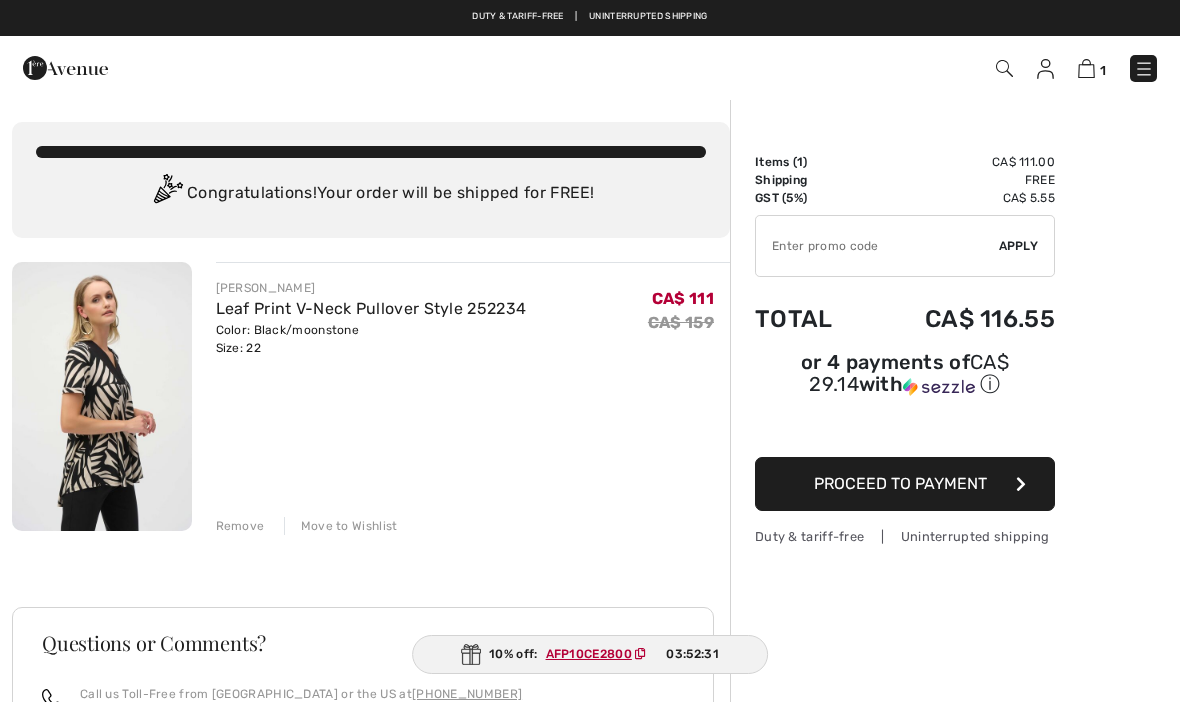 click on "10% off:
AFP10CE2800
03:52:31" at bounding box center (590, 654) 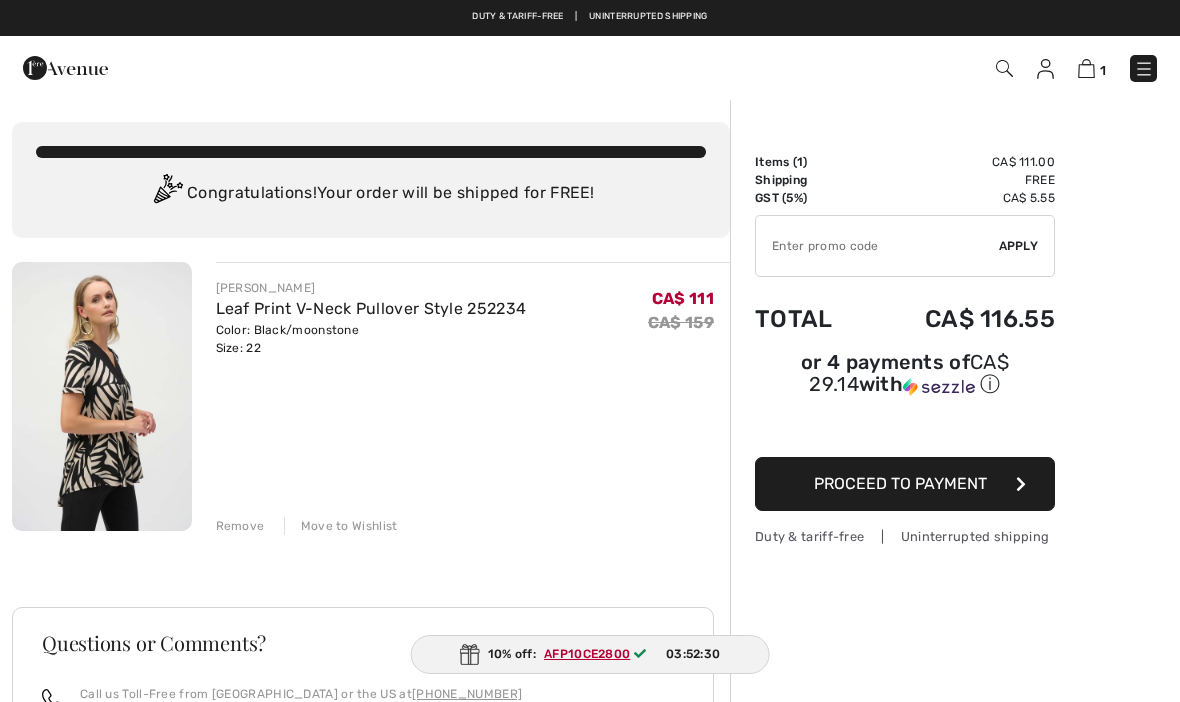 click at bounding box center (877, 246) 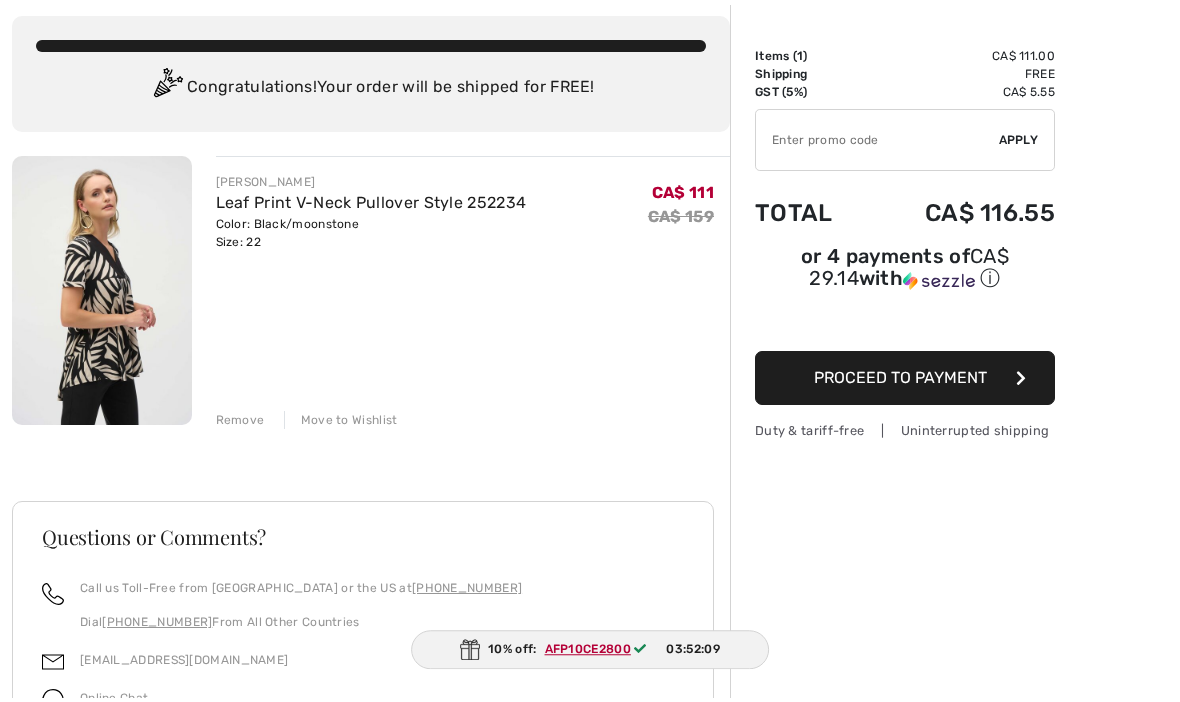 scroll, scrollTop: 101, scrollLeft: 0, axis: vertical 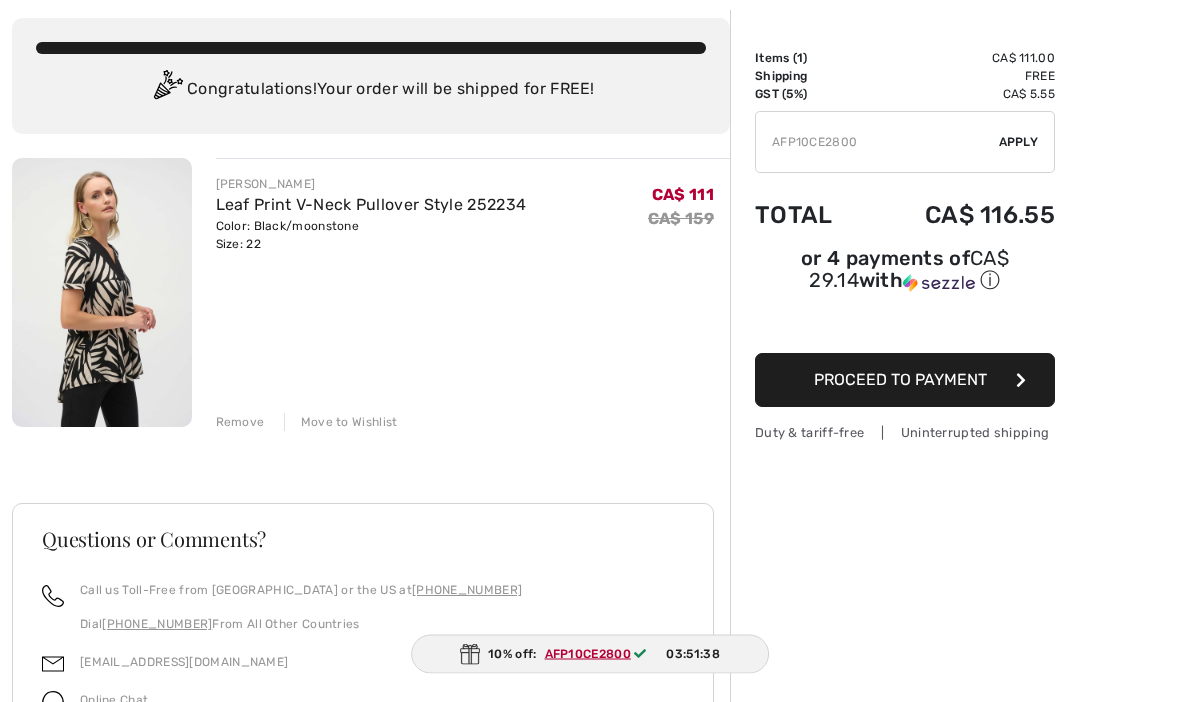 type on "AFP10CE2800" 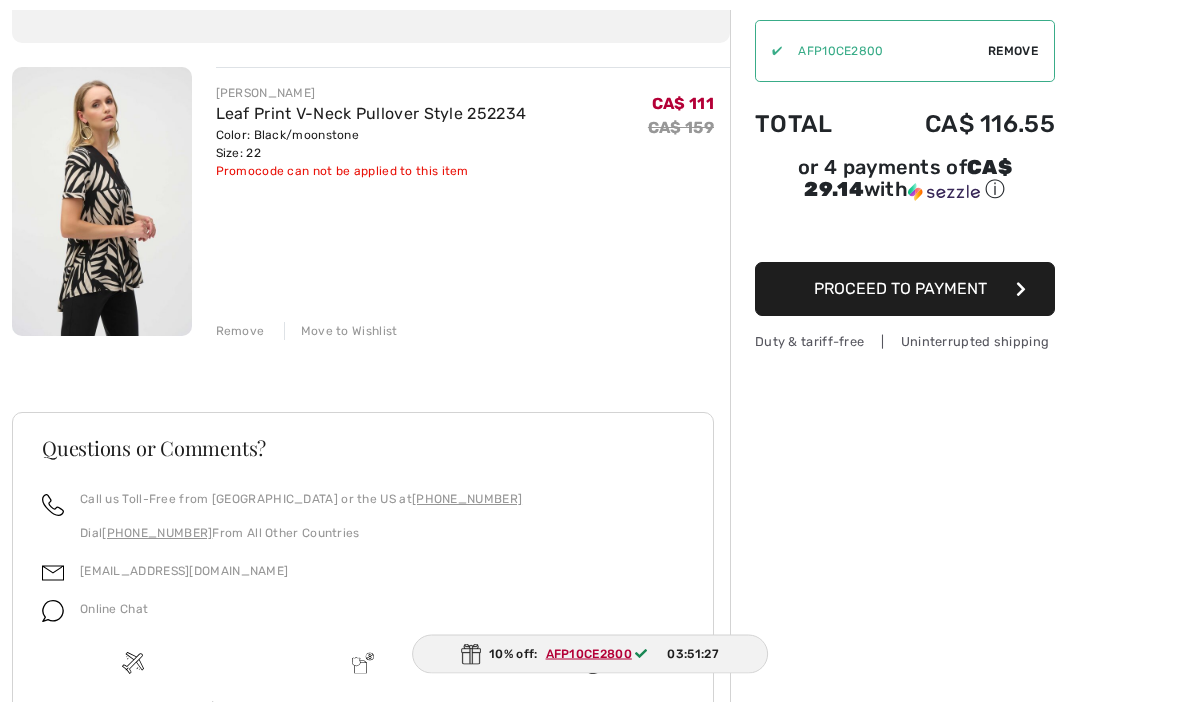 scroll, scrollTop: 195, scrollLeft: 0, axis: vertical 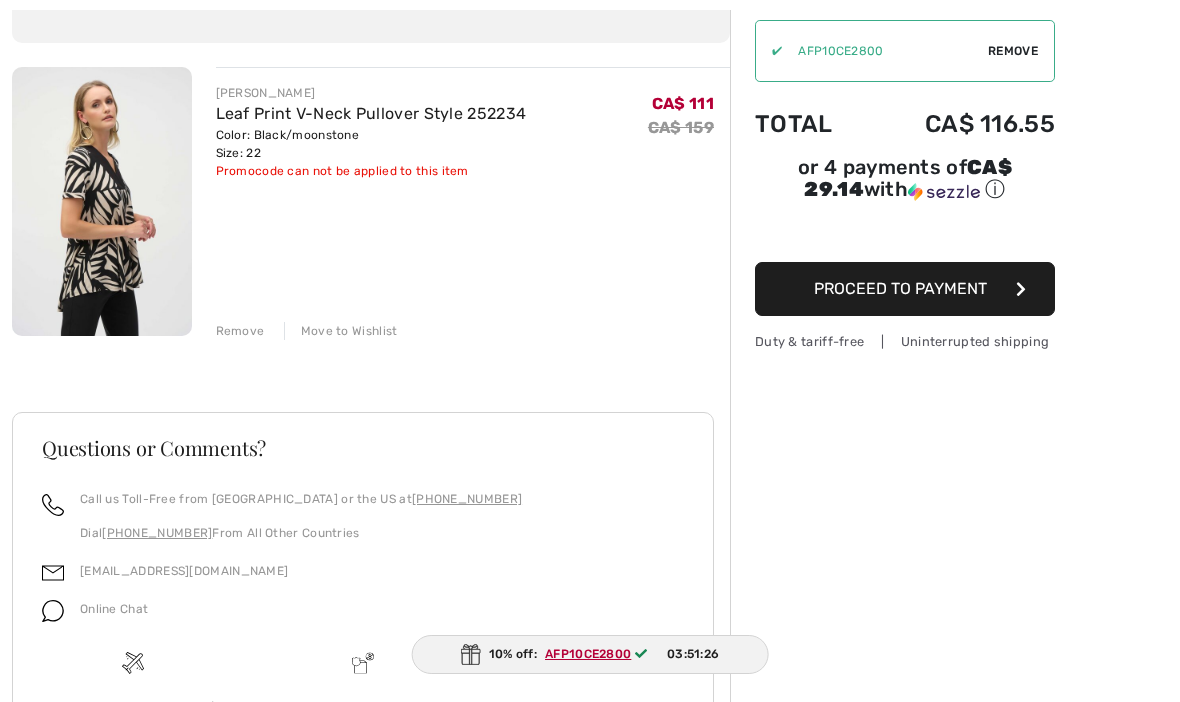 click on "Proceed to Payment" at bounding box center [905, 289] 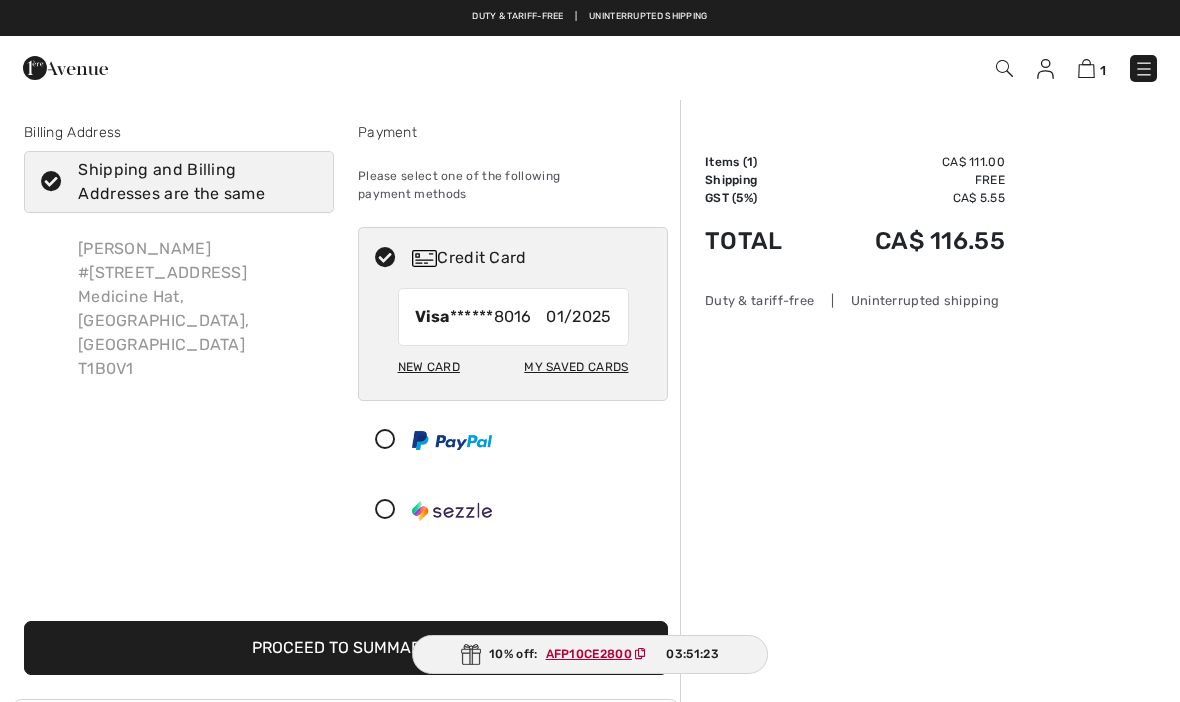 scroll, scrollTop: 0, scrollLeft: 0, axis: both 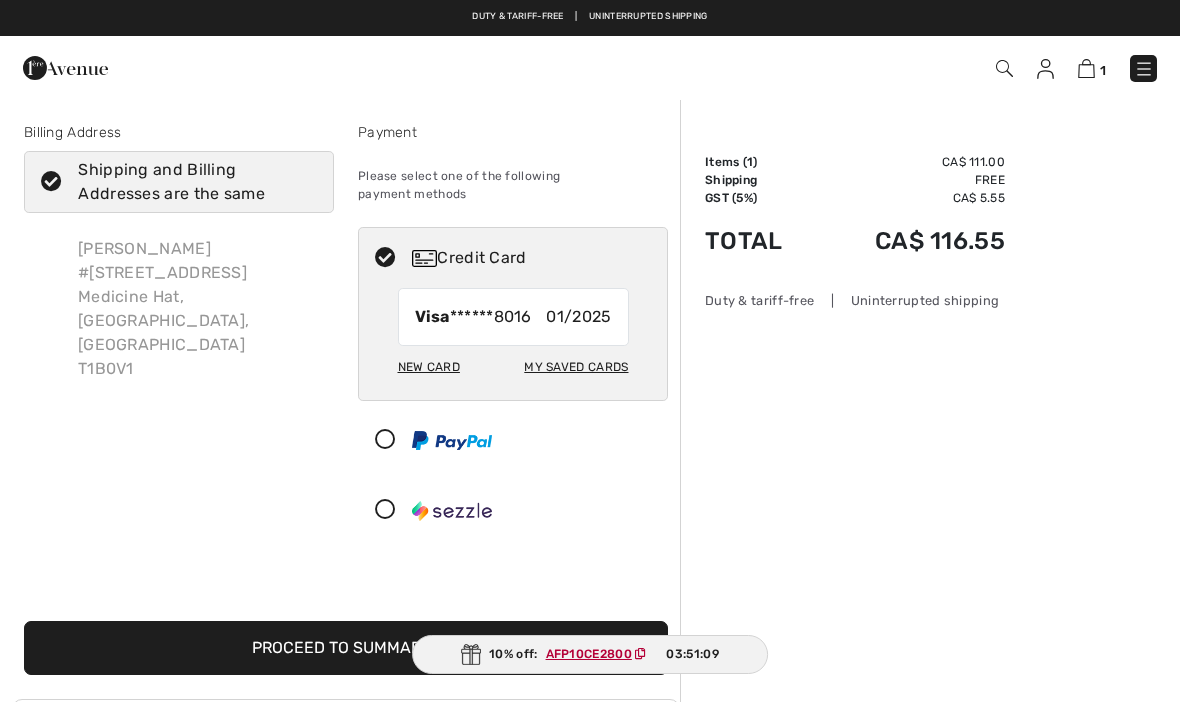 click on "My Saved Cards" at bounding box center (576, 367) 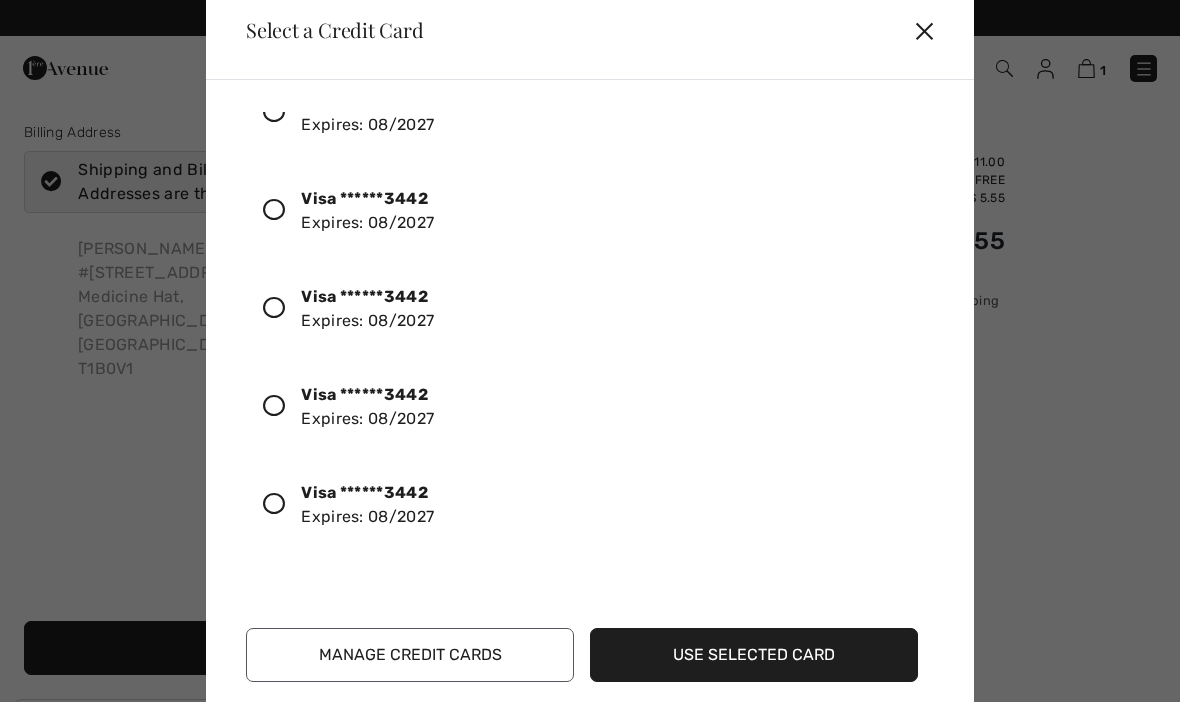 scroll, scrollTop: 644, scrollLeft: 0, axis: vertical 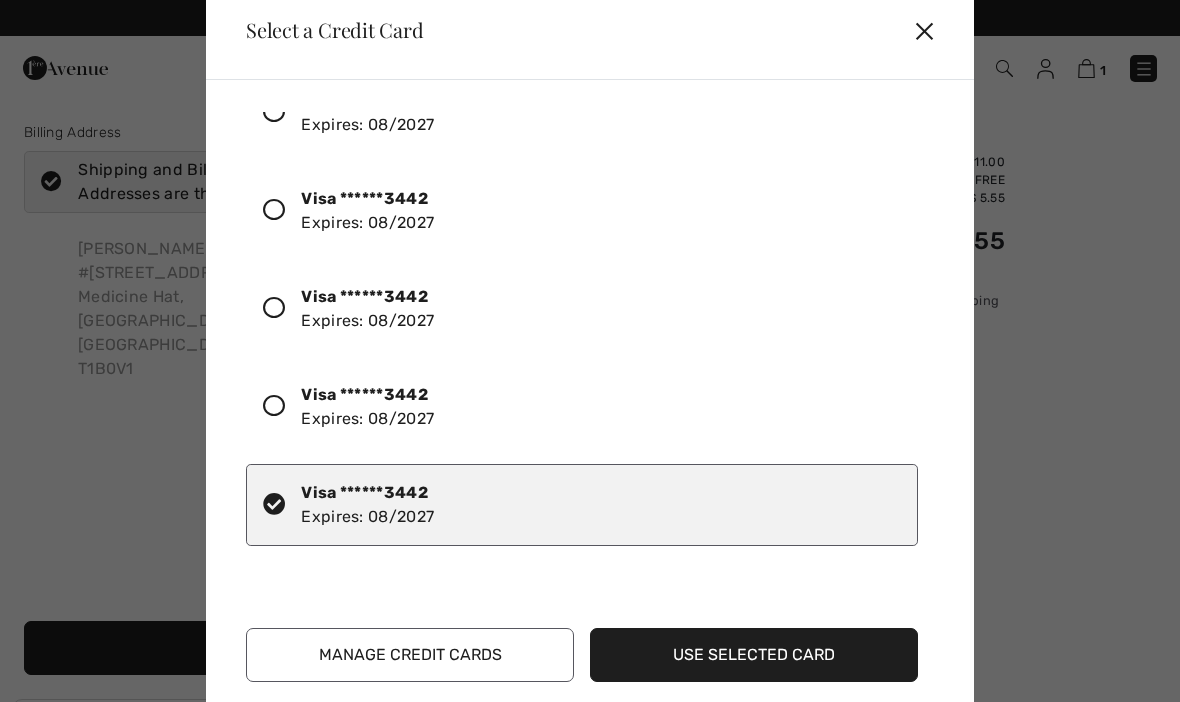 click on "Use Selected Card" at bounding box center (754, 655) 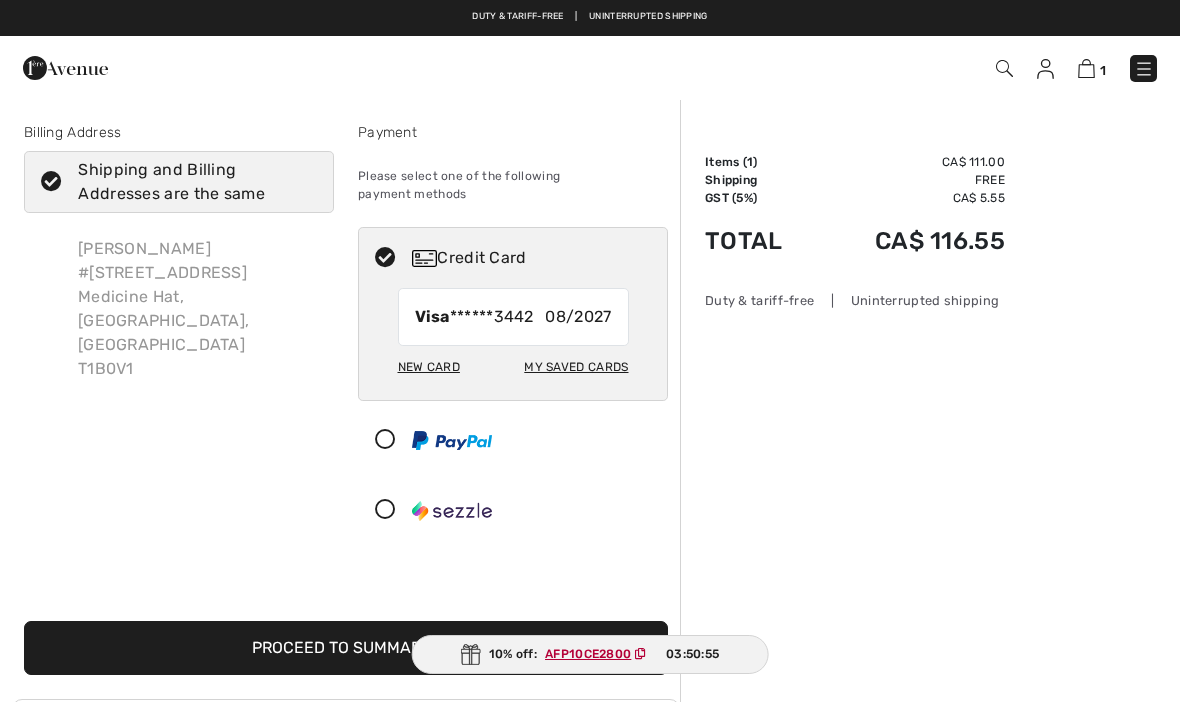 scroll, scrollTop: 0, scrollLeft: 0, axis: both 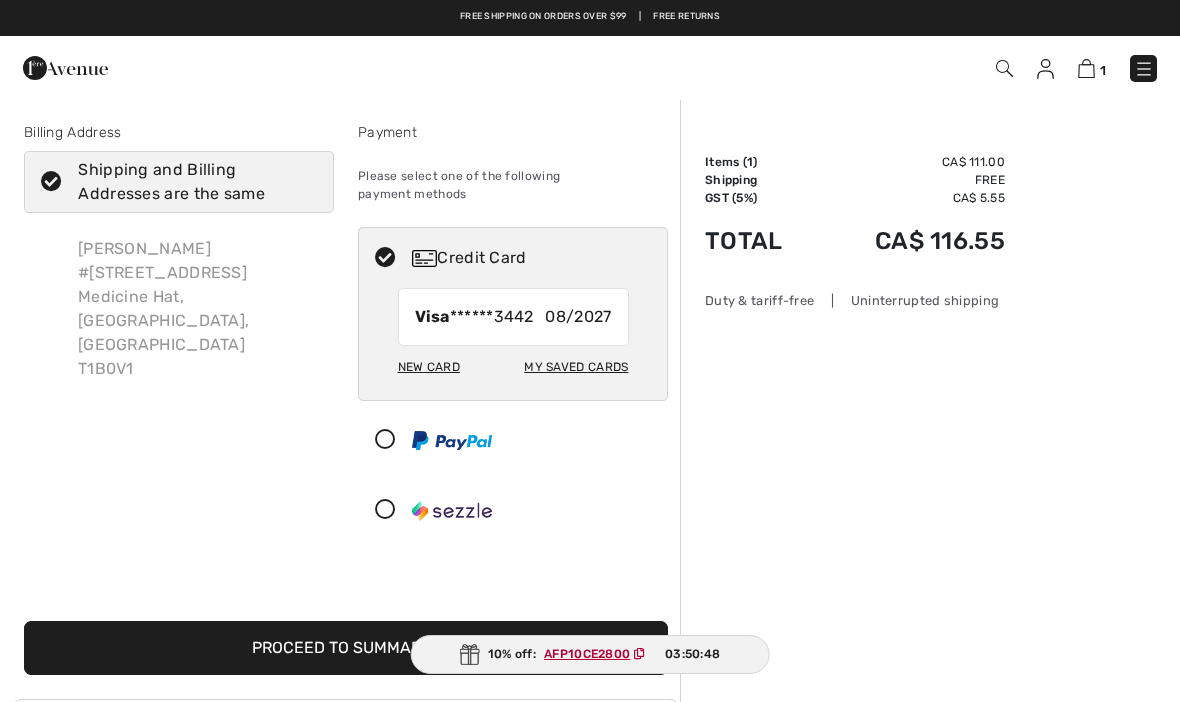 click on "AFP10CE2800" at bounding box center [587, 654] 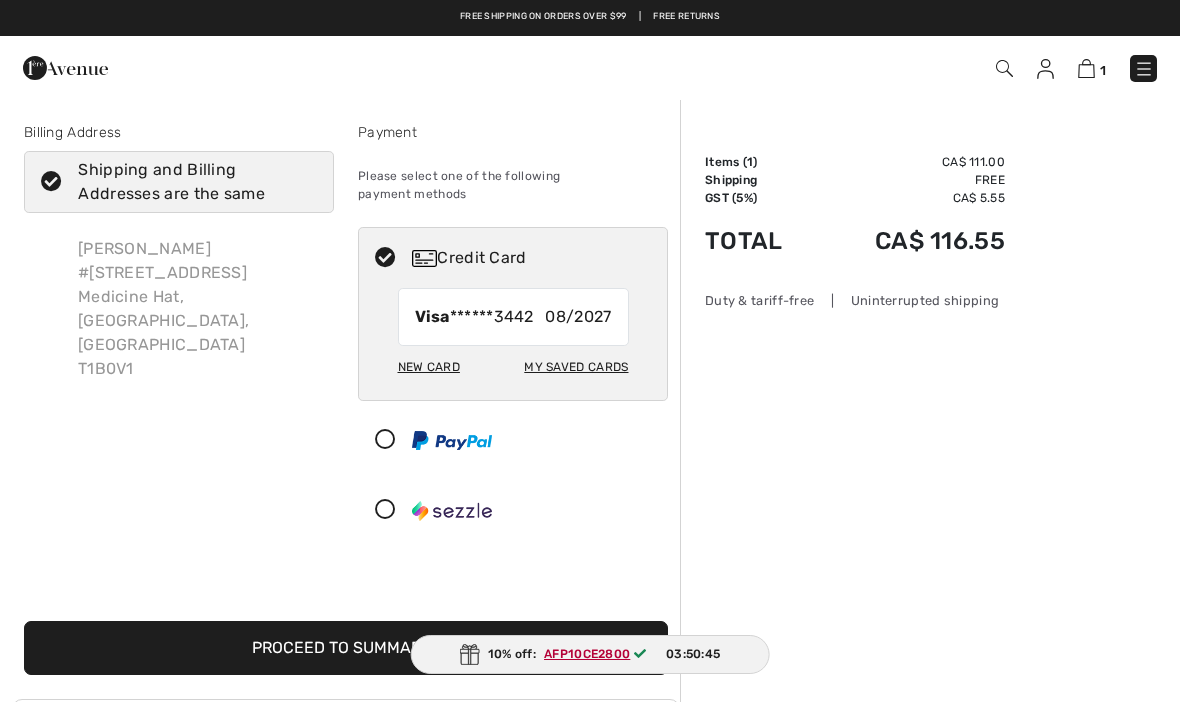 click on "10% off:
AFP10CE2800
03:50:45" at bounding box center [590, 654] 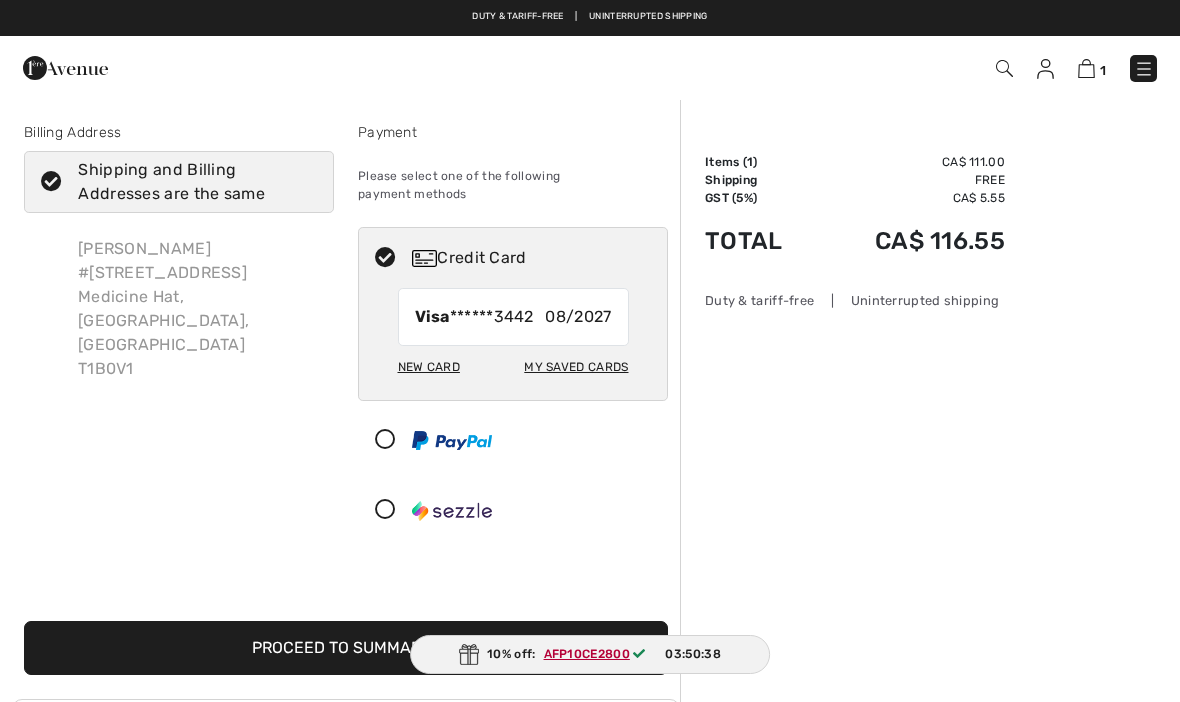 click on "Proceed to Summary" at bounding box center [346, 648] 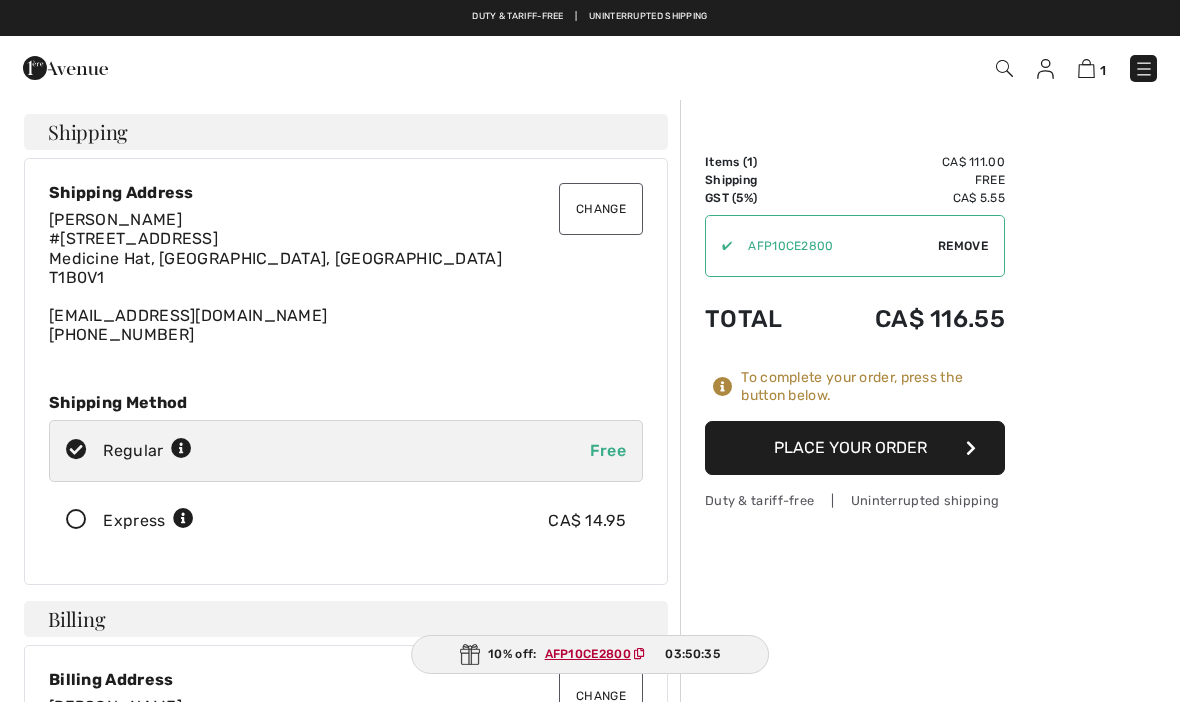 scroll, scrollTop: 0, scrollLeft: 0, axis: both 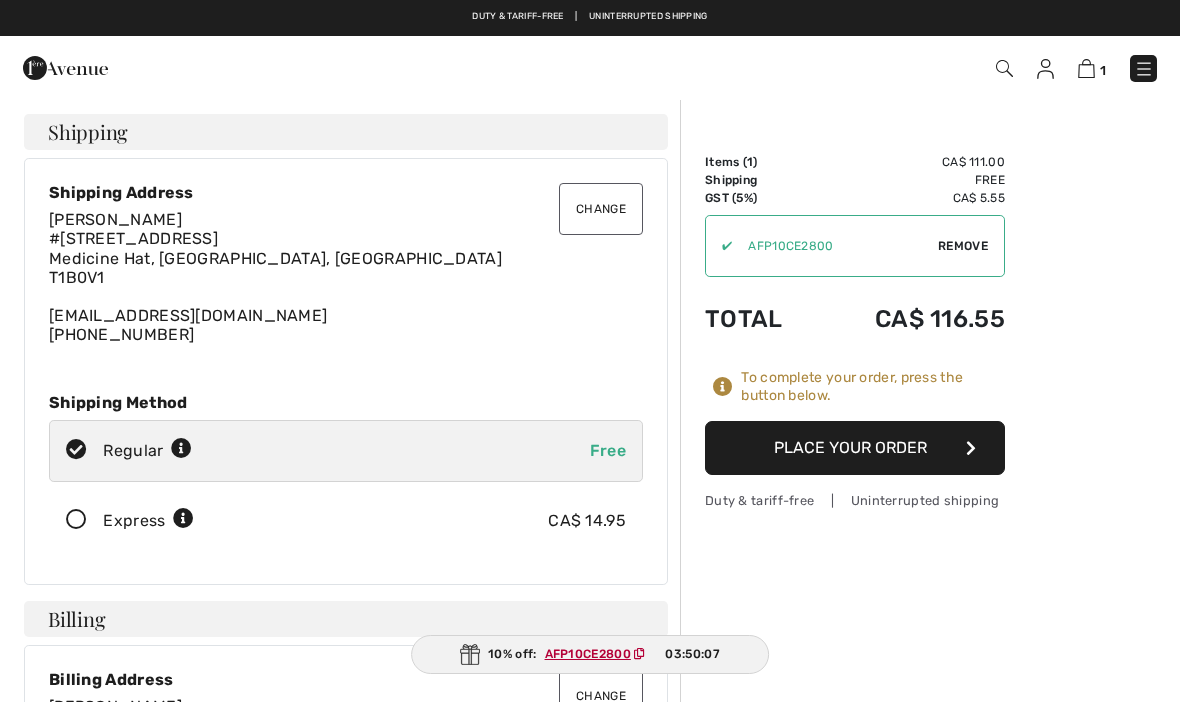 click on "Place Your Order" at bounding box center (855, 448) 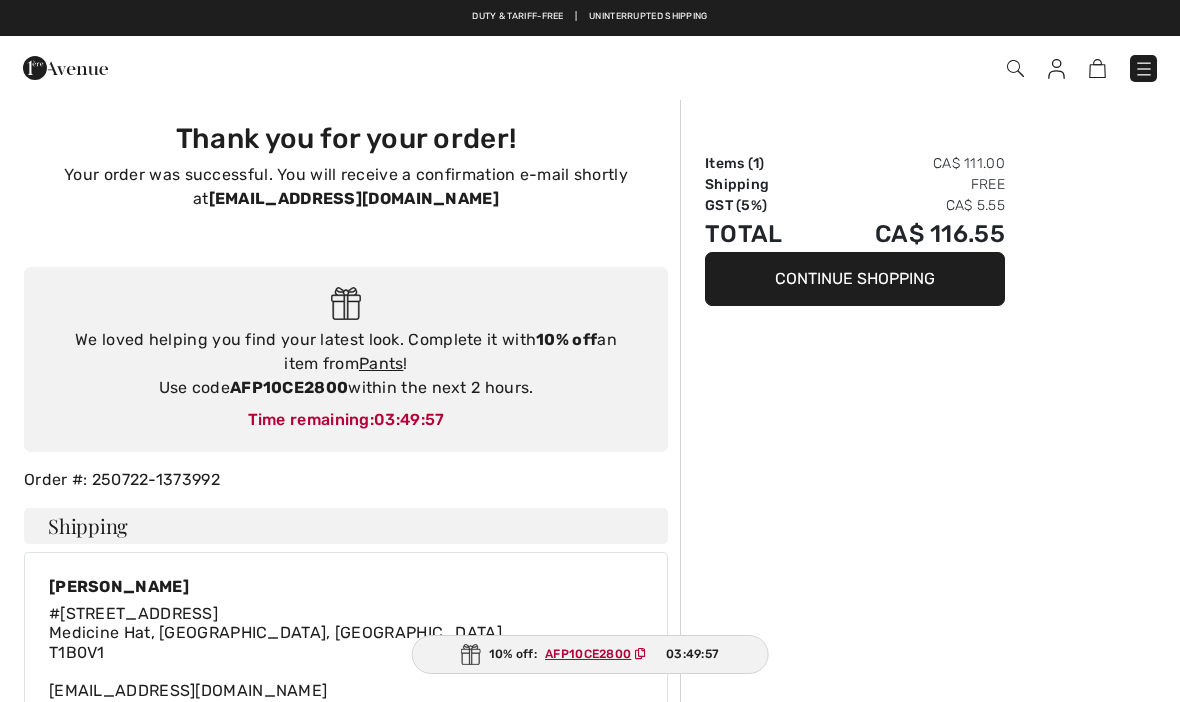 scroll, scrollTop: 0, scrollLeft: 0, axis: both 